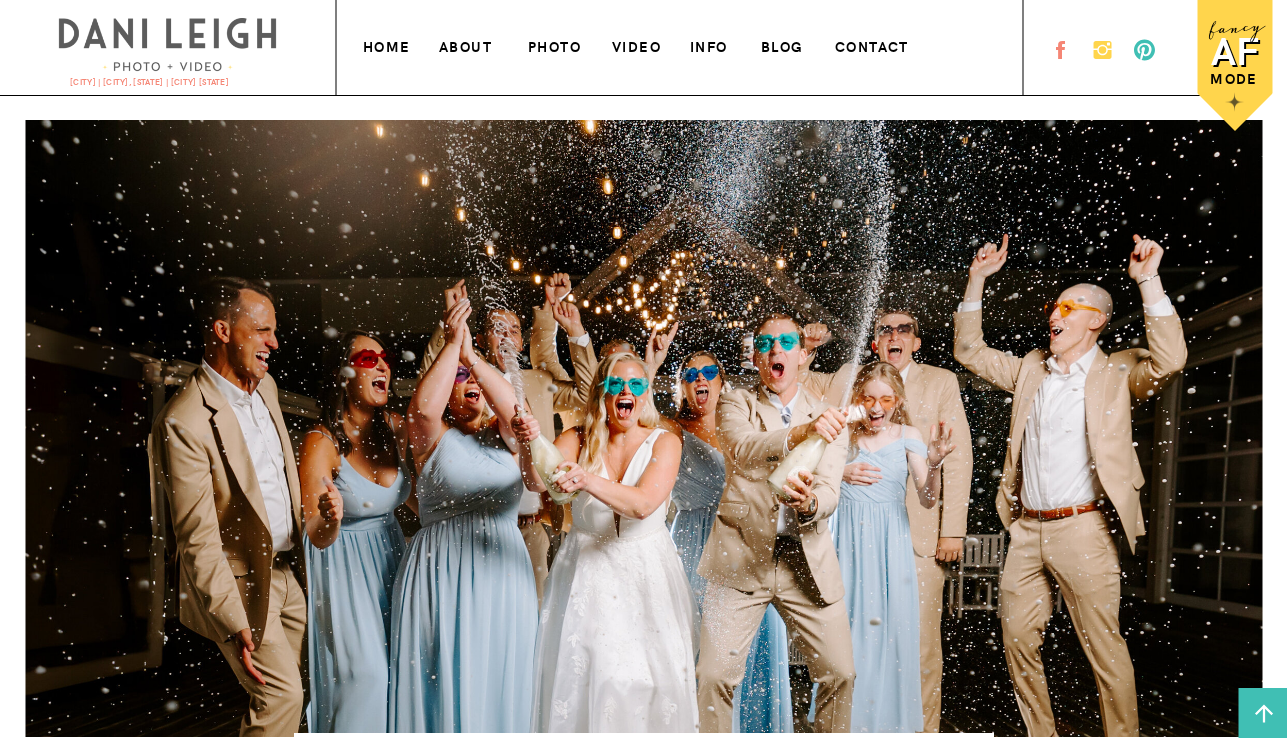 scroll, scrollTop: 0, scrollLeft: 0, axis: both 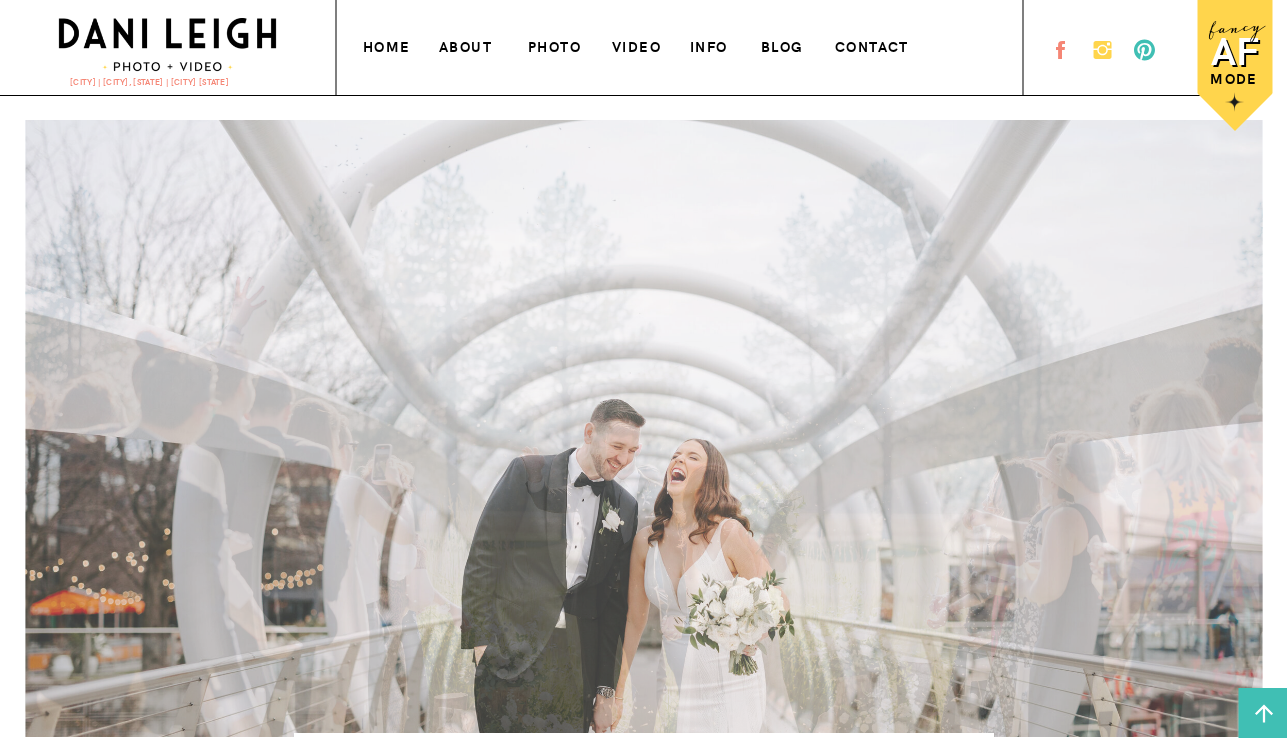 click on "about" at bounding box center (467, 44) 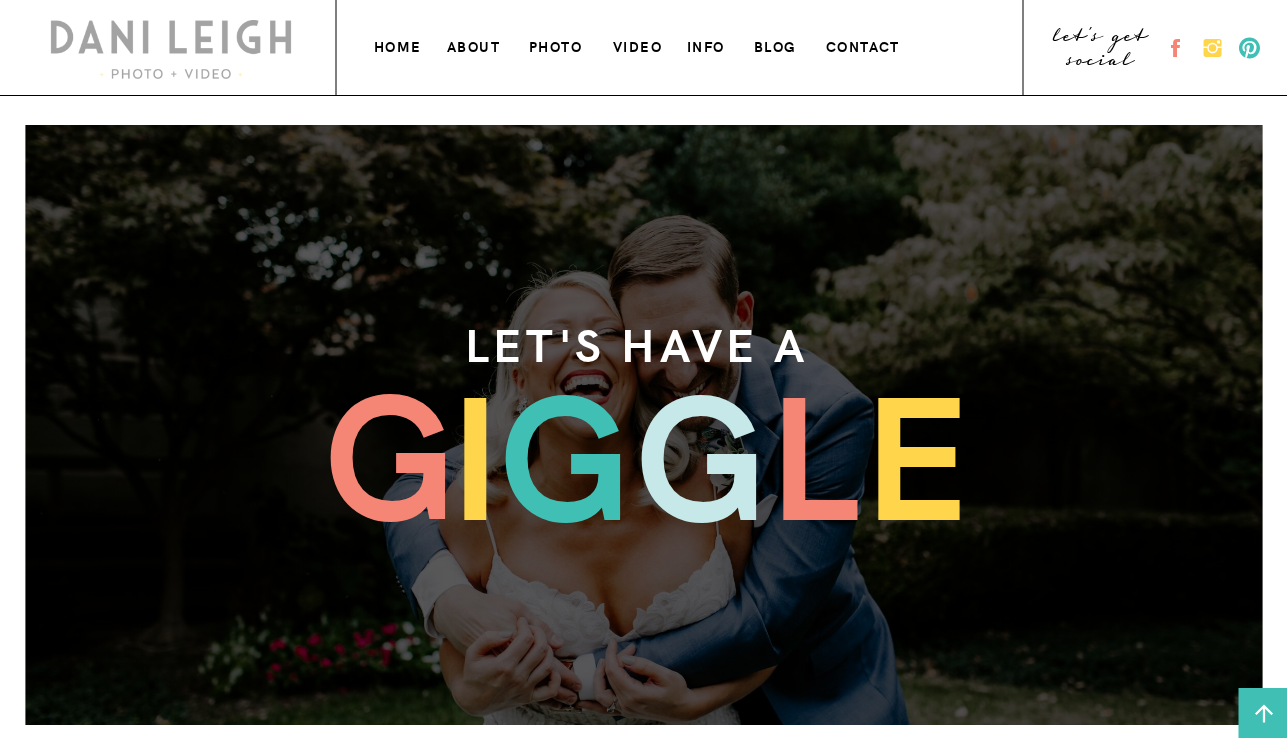 scroll, scrollTop: 0, scrollLeft: 0, axis: both 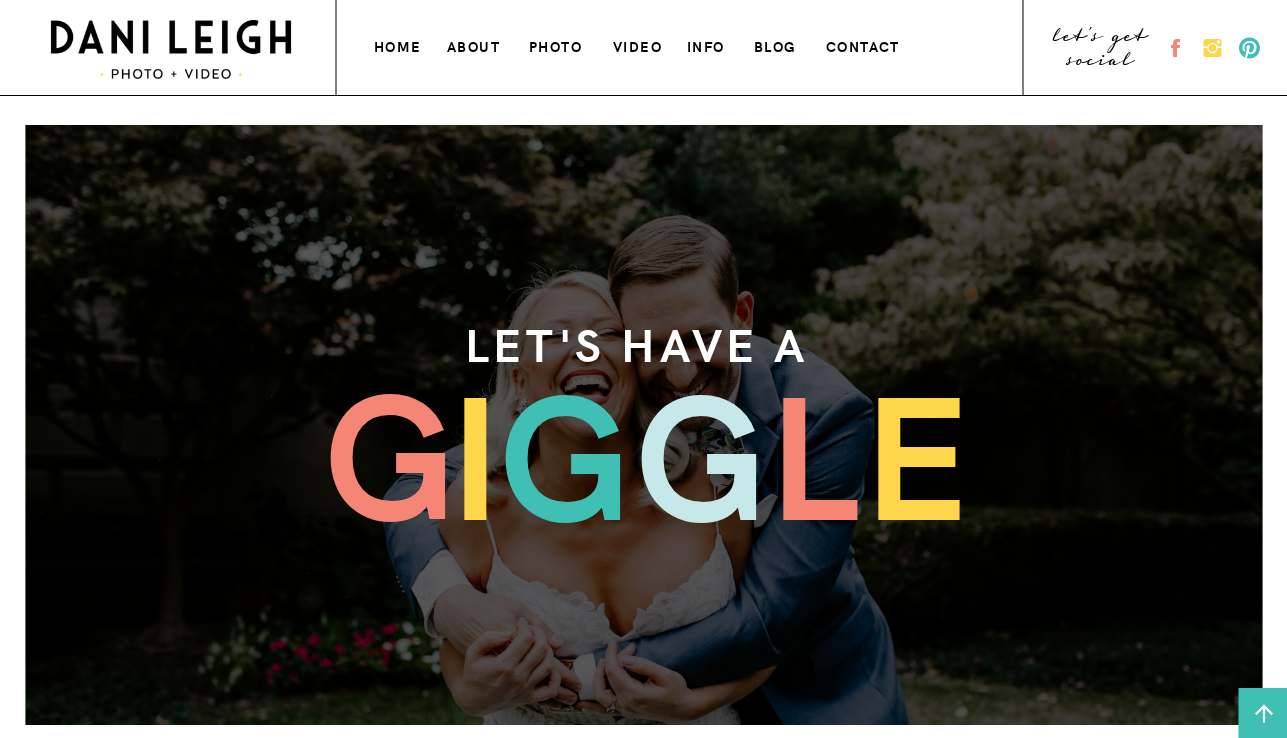click on "photo" at bounding box center [557, 44] 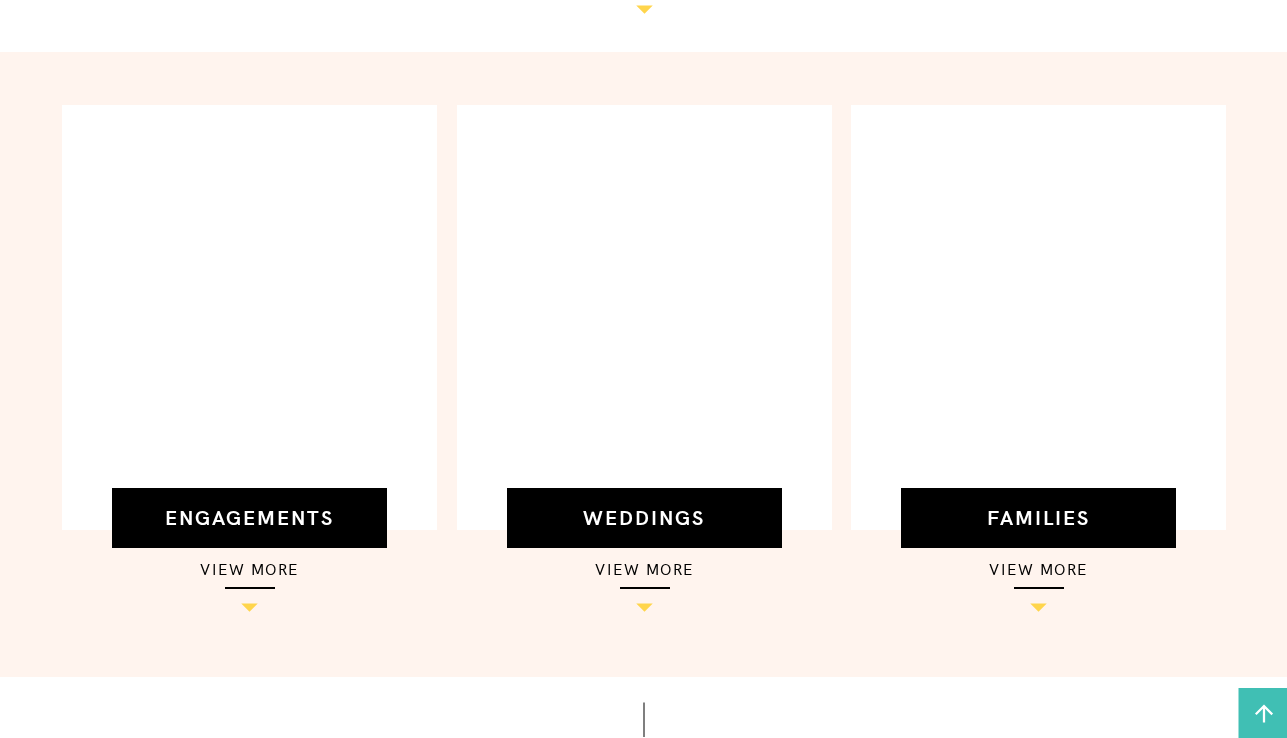 scroll, scrollTop: 599, scrollLeft: 0, axis: vertical 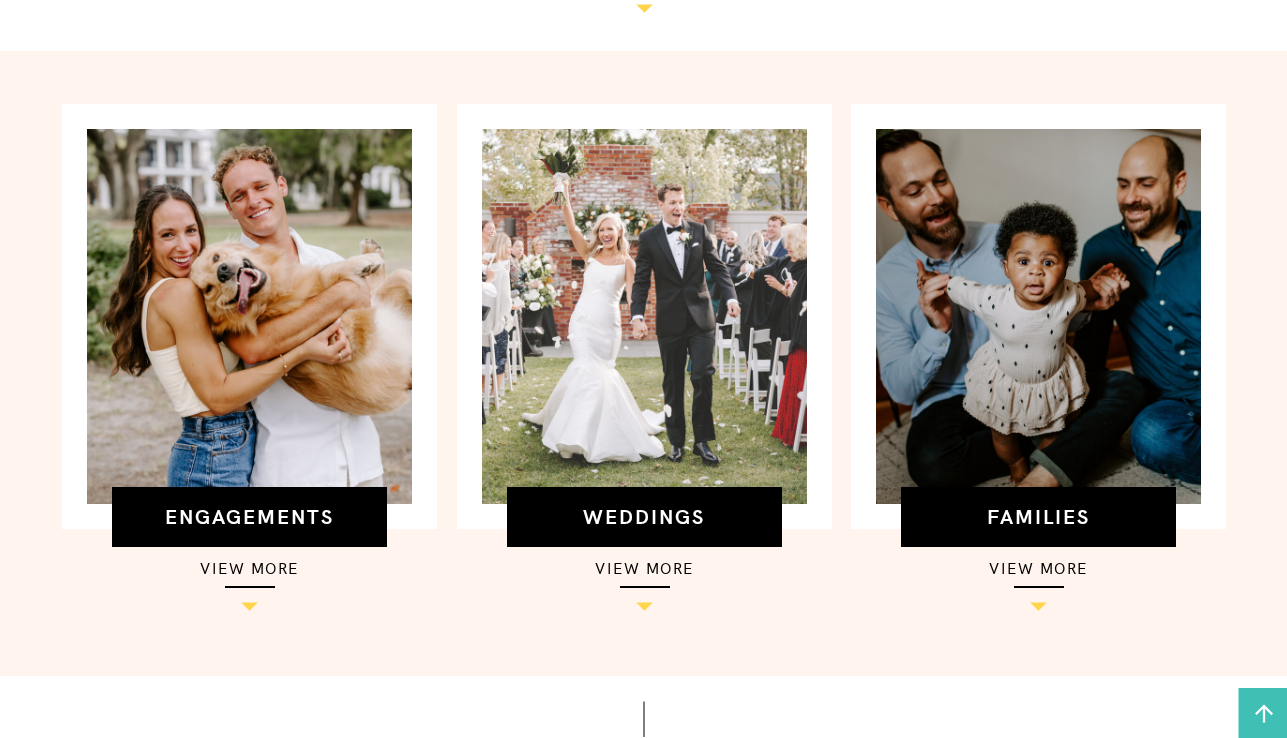 click at bounding box center (644, 316) 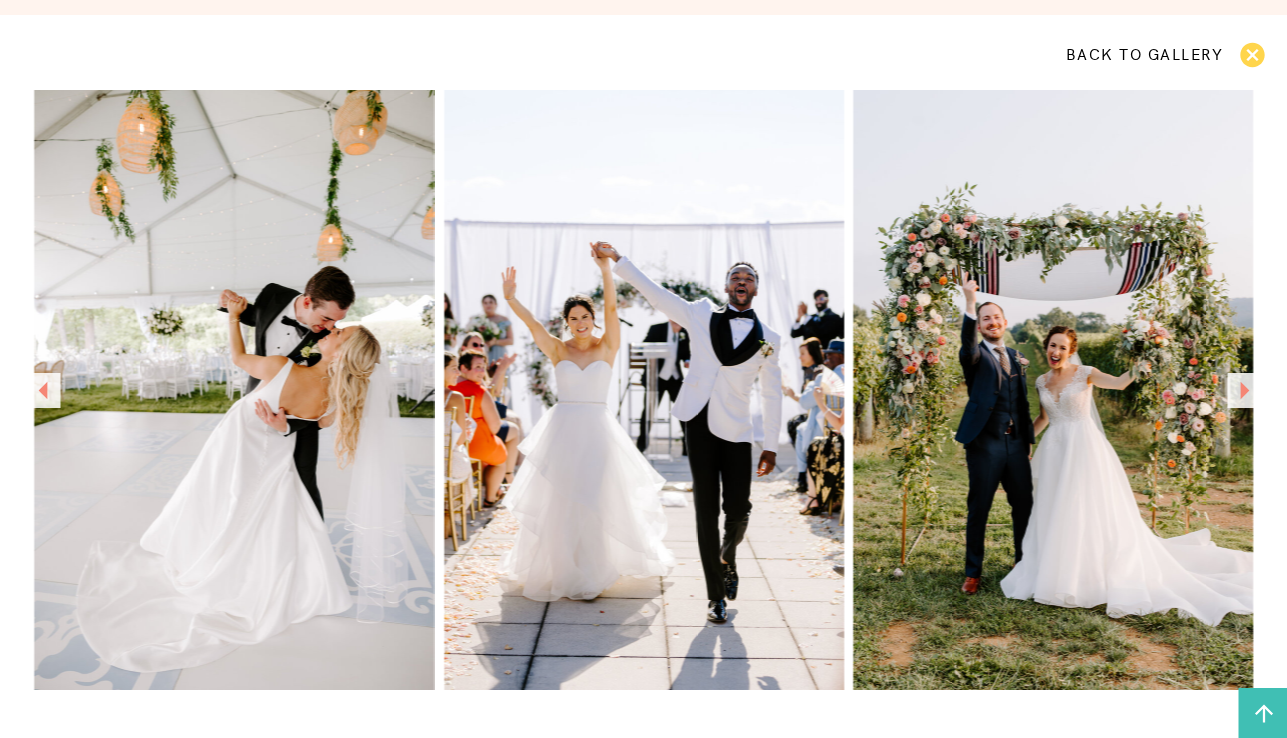 scroll, scrollTop: 1275, scrollLeft: 0, axis: vertical 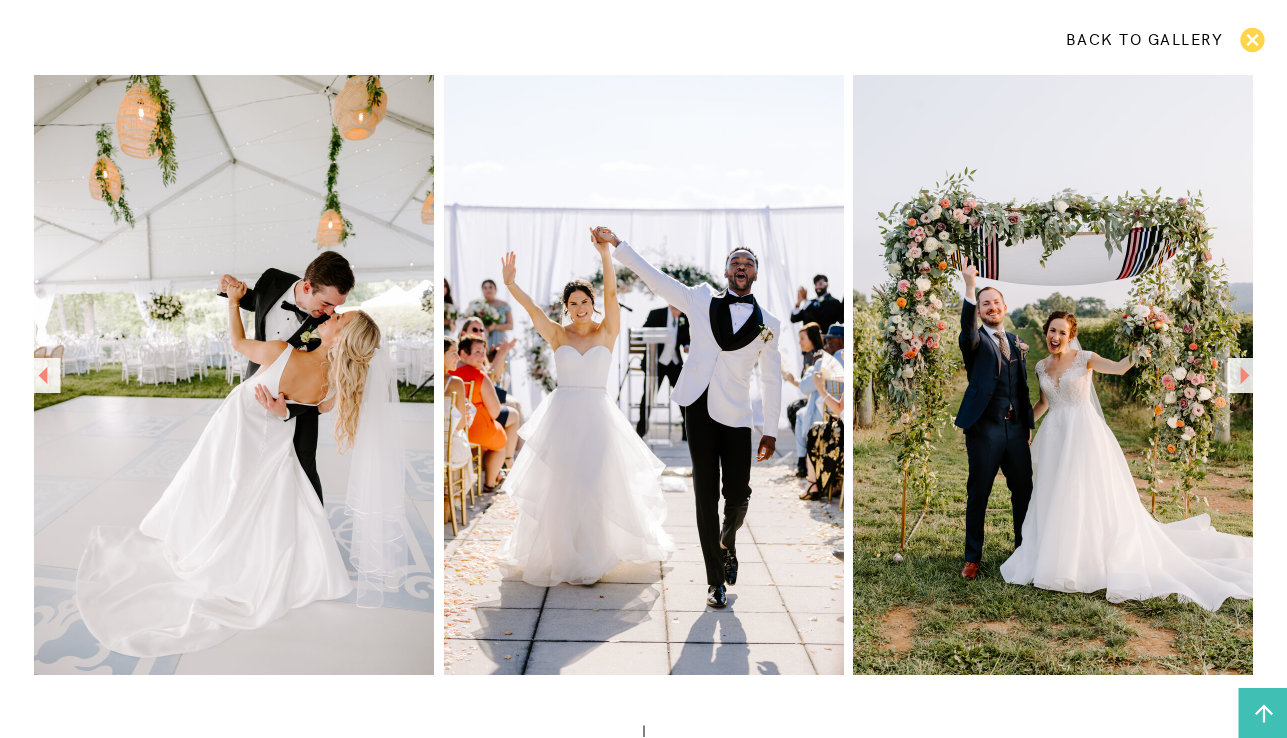 click at bounding box center (1244, 375) 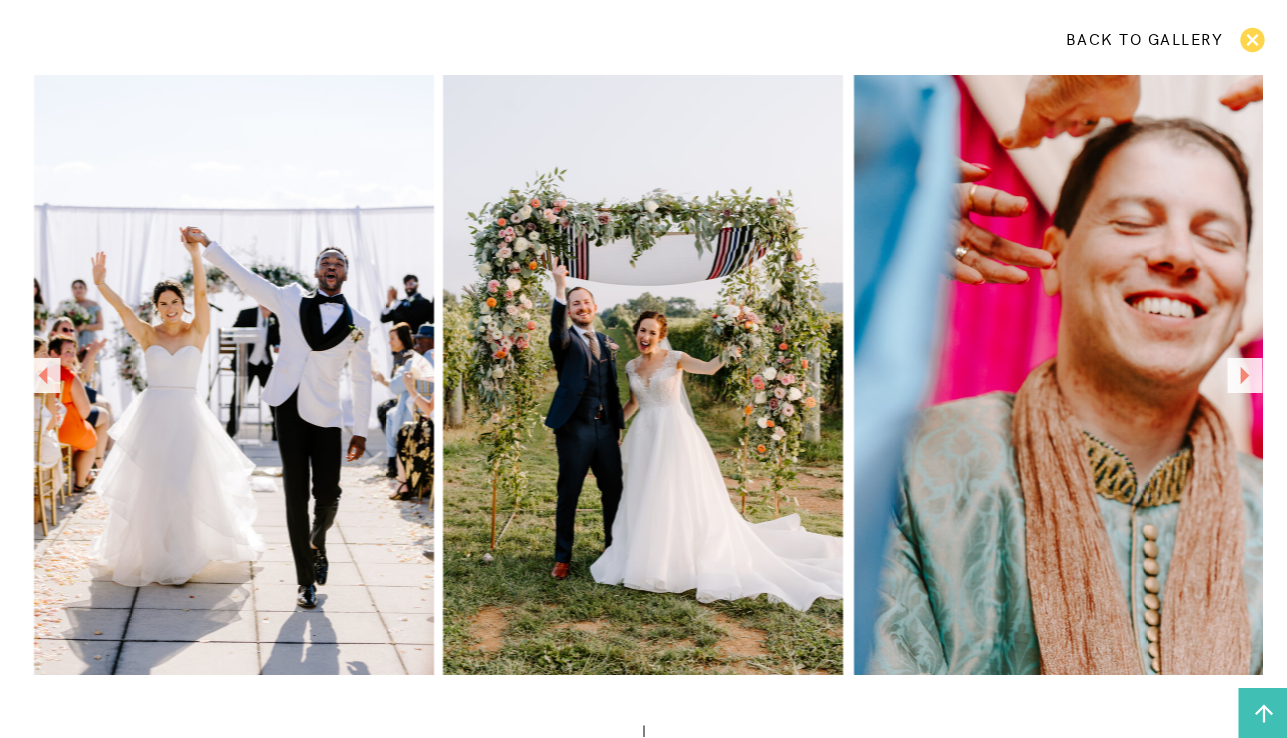 click at bounding box center (1244, 375) 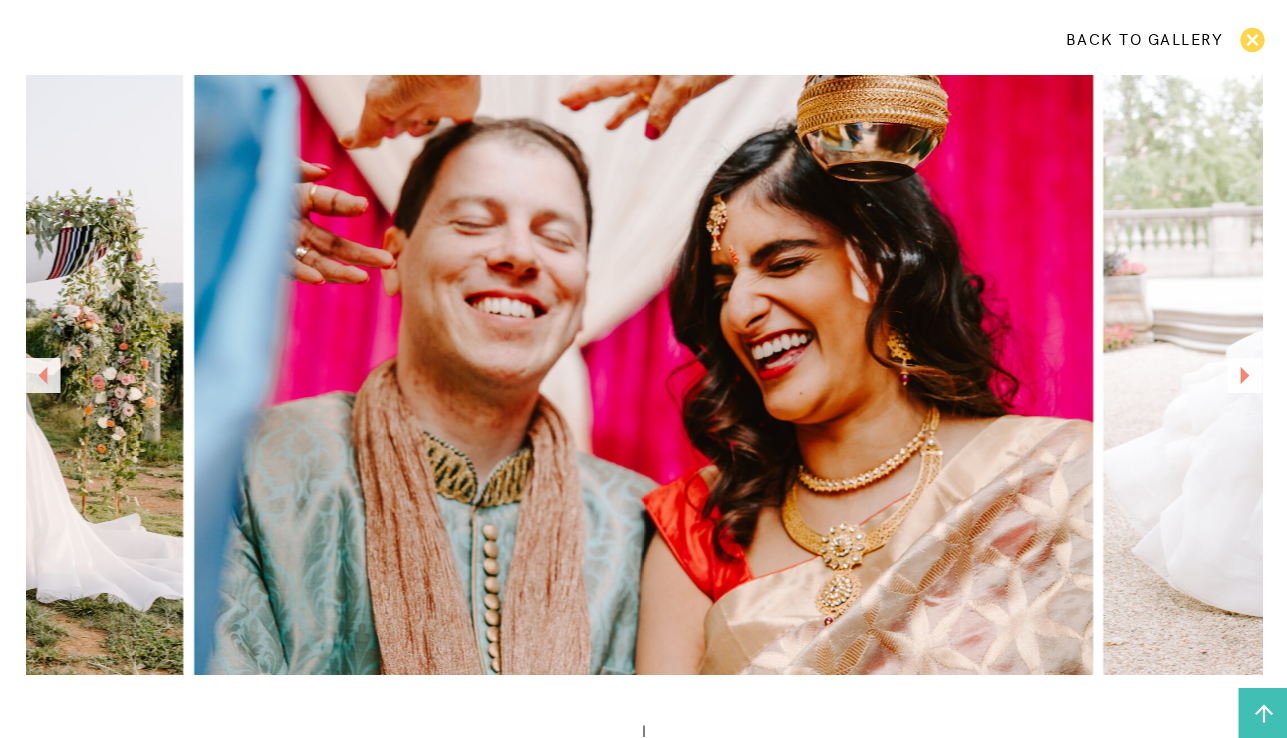 click at bounding box center [1244, 375] 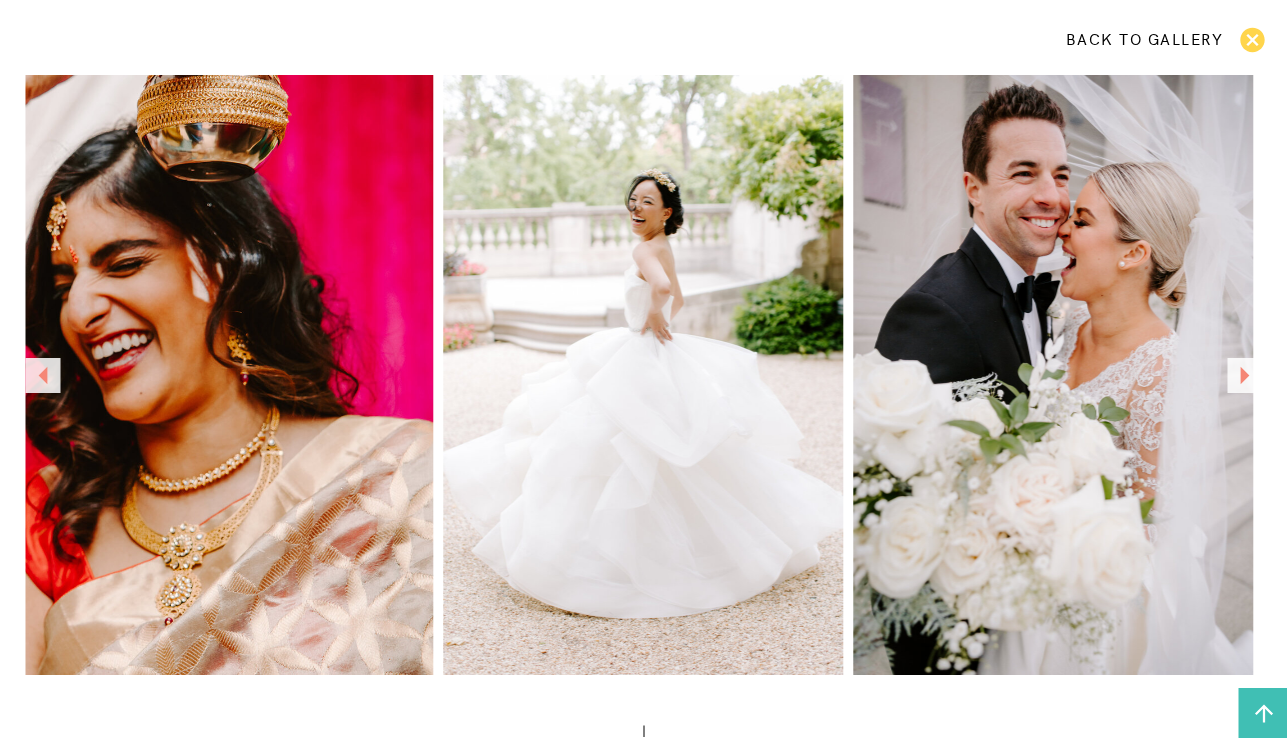 click at bounding box center [1244, 375] 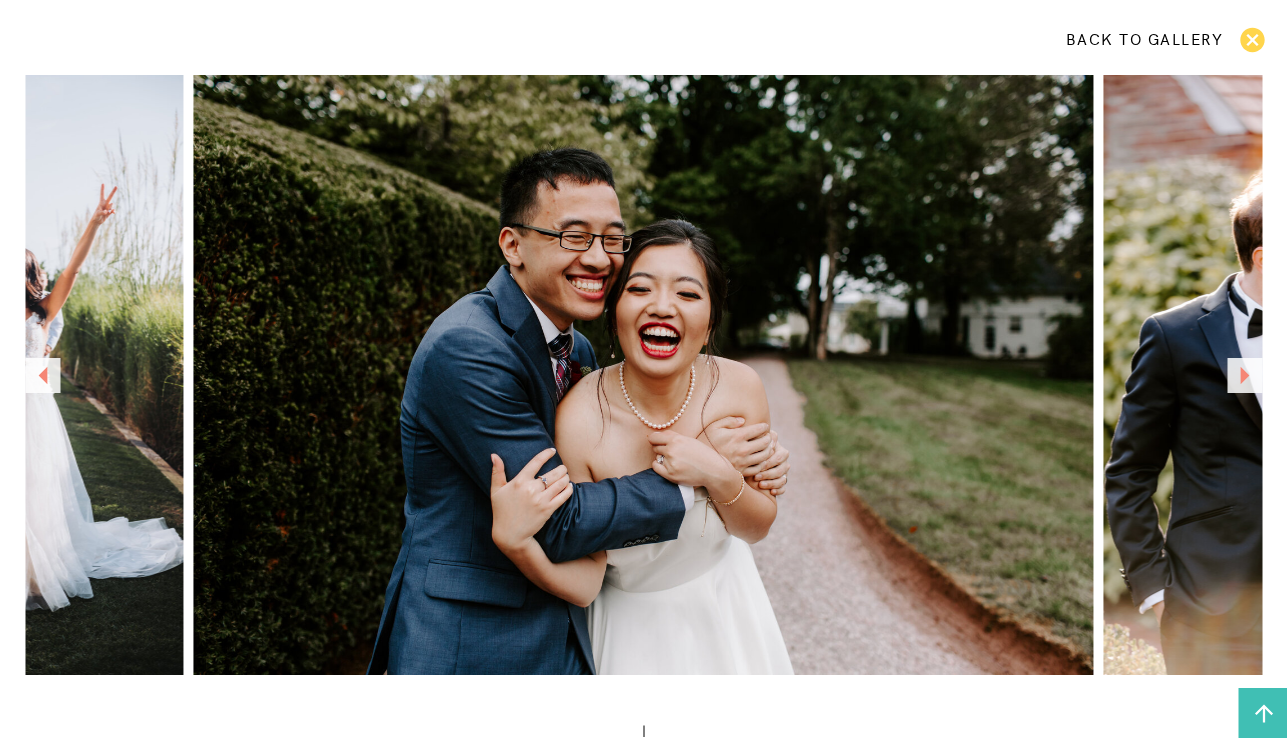 click at bounding box center (1244, 375) 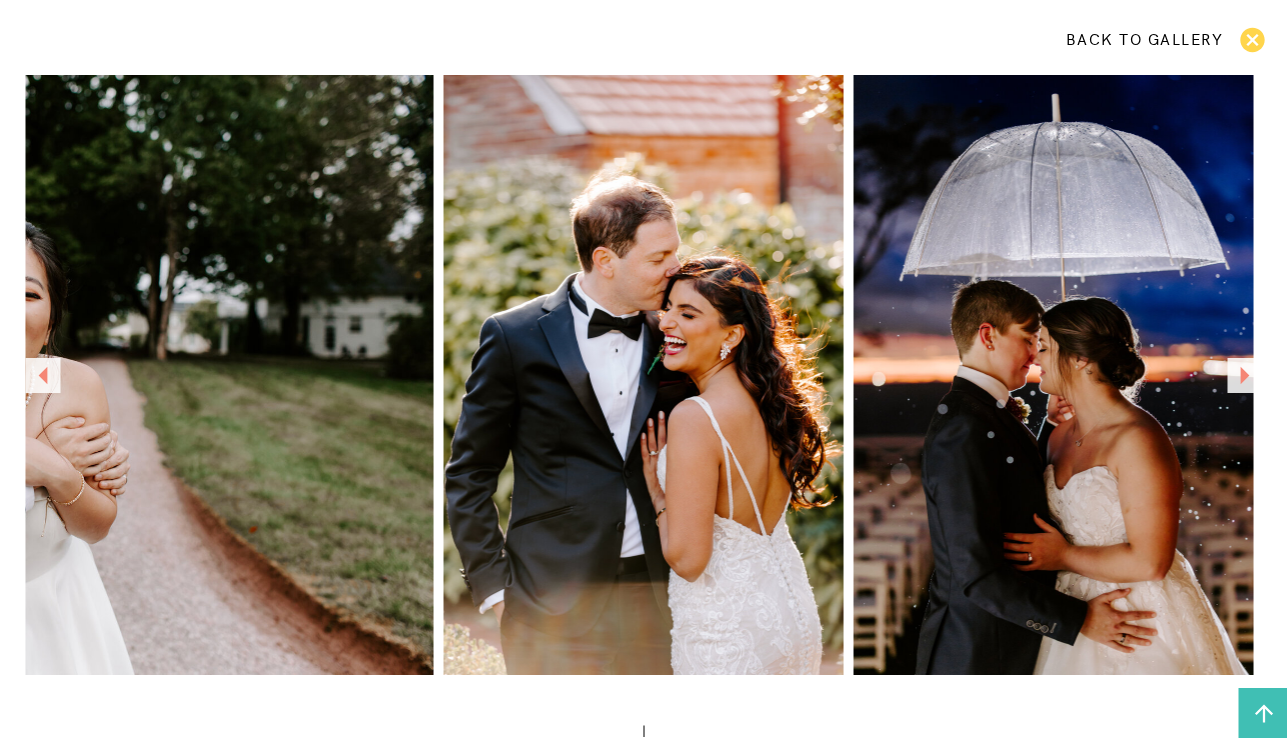 click at bounding box center (1244, 375) 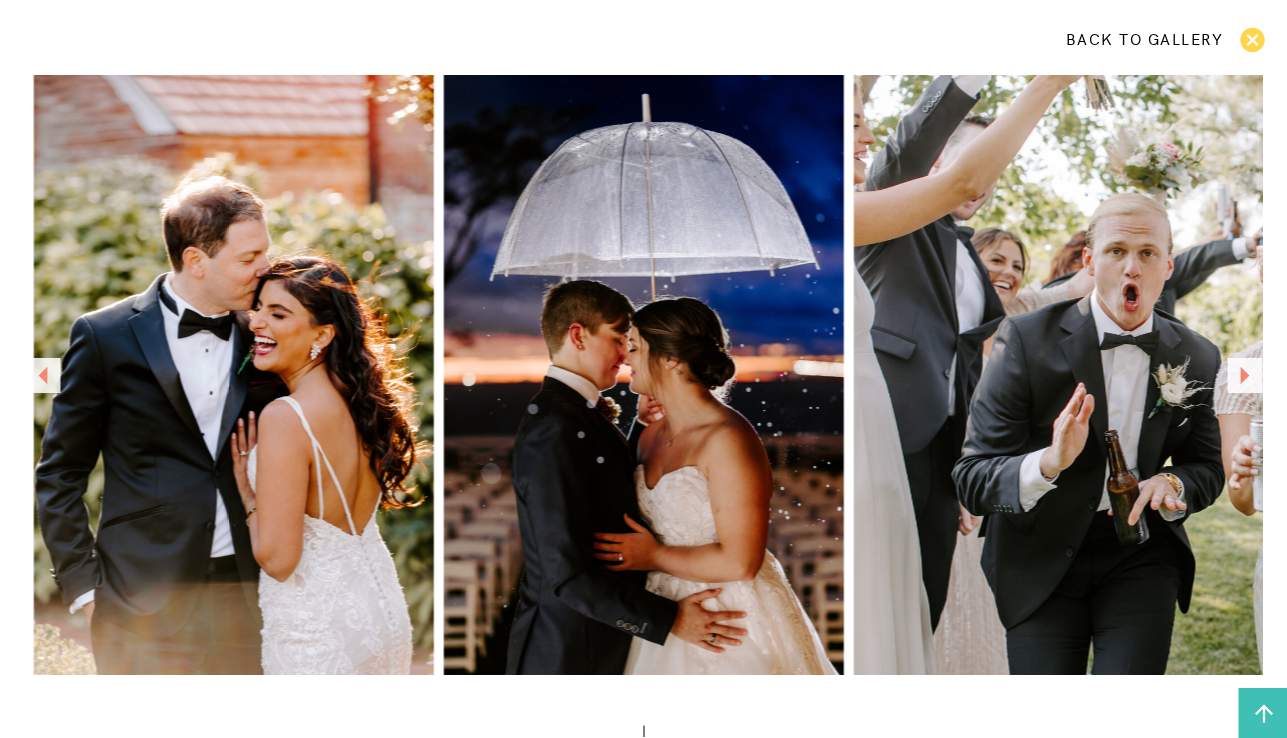 click at bounding box center (1244, 375) 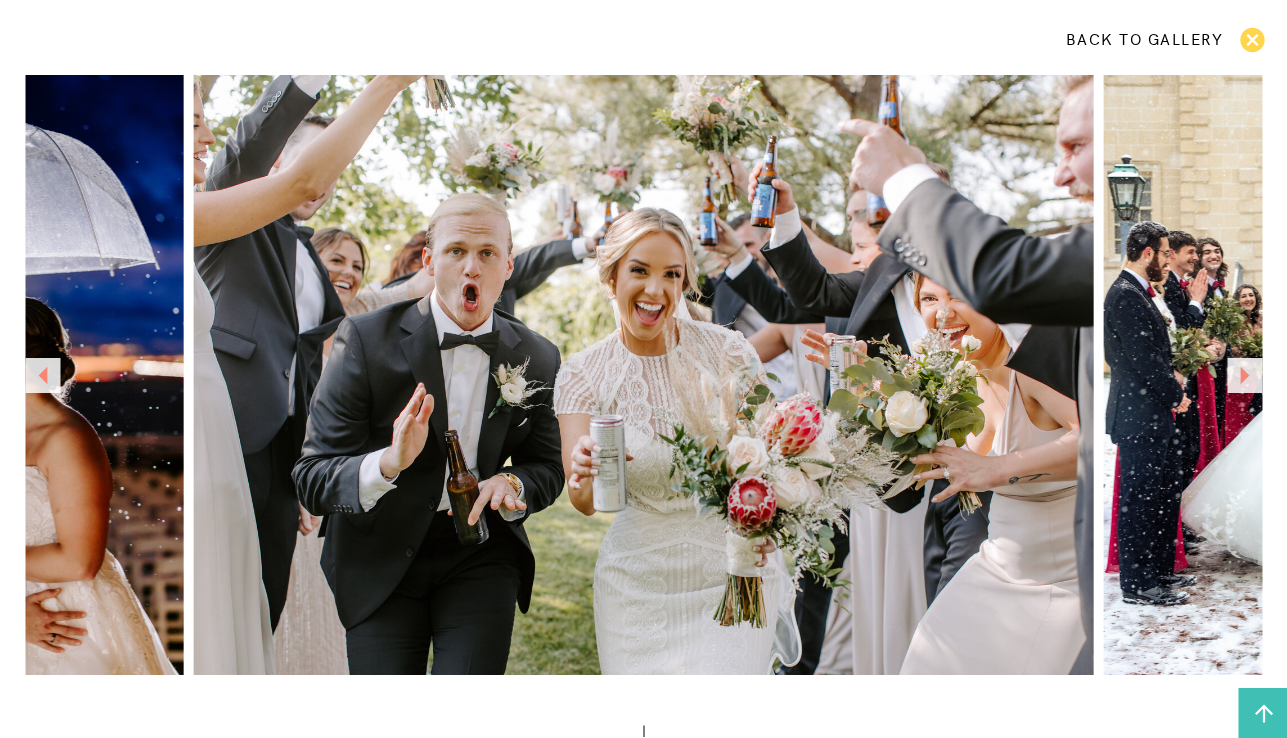 click at bounding box center [1244, 375] 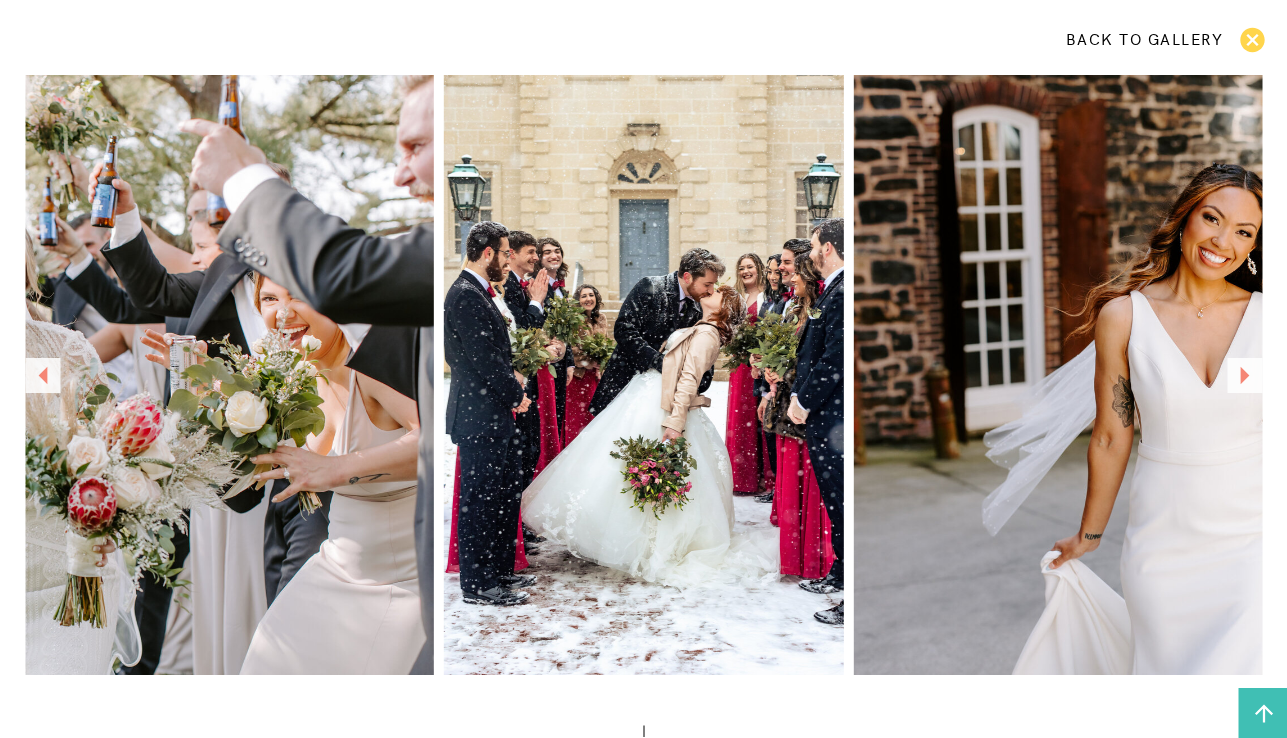 click at bounding box center (1244, 375) 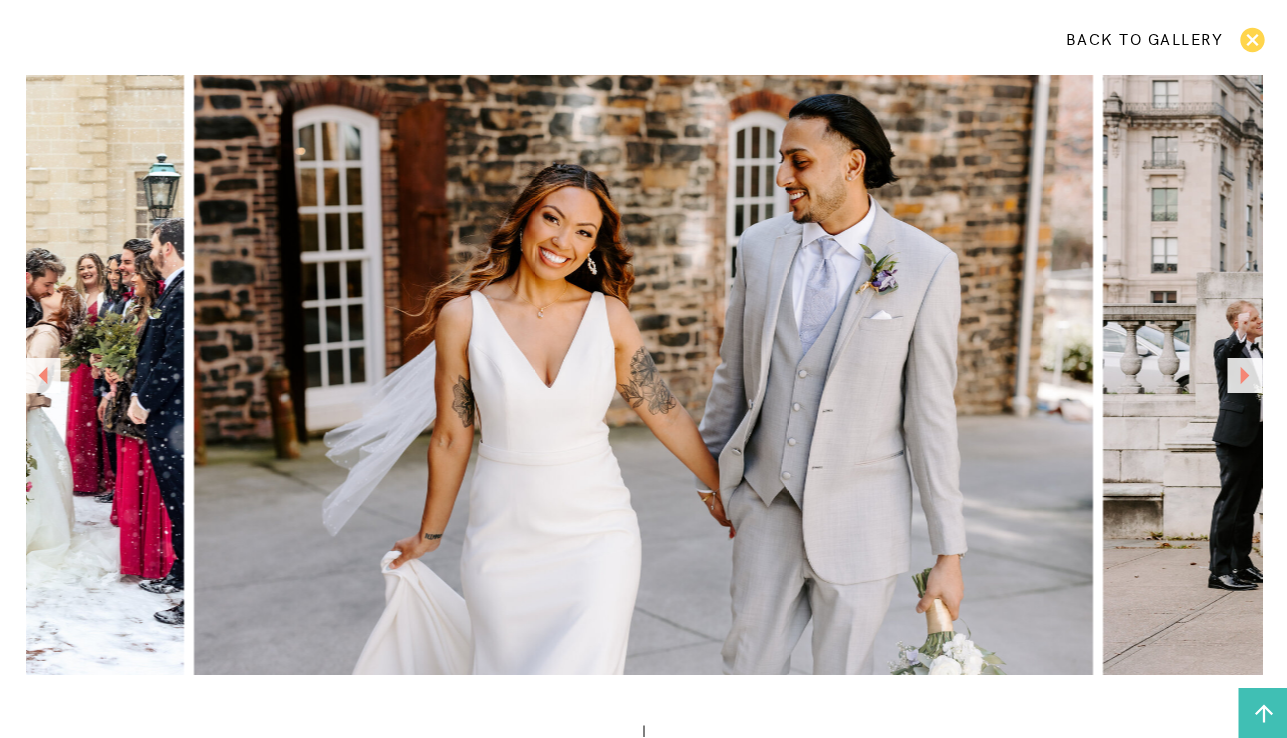 click at bounding box center (1244, 375) 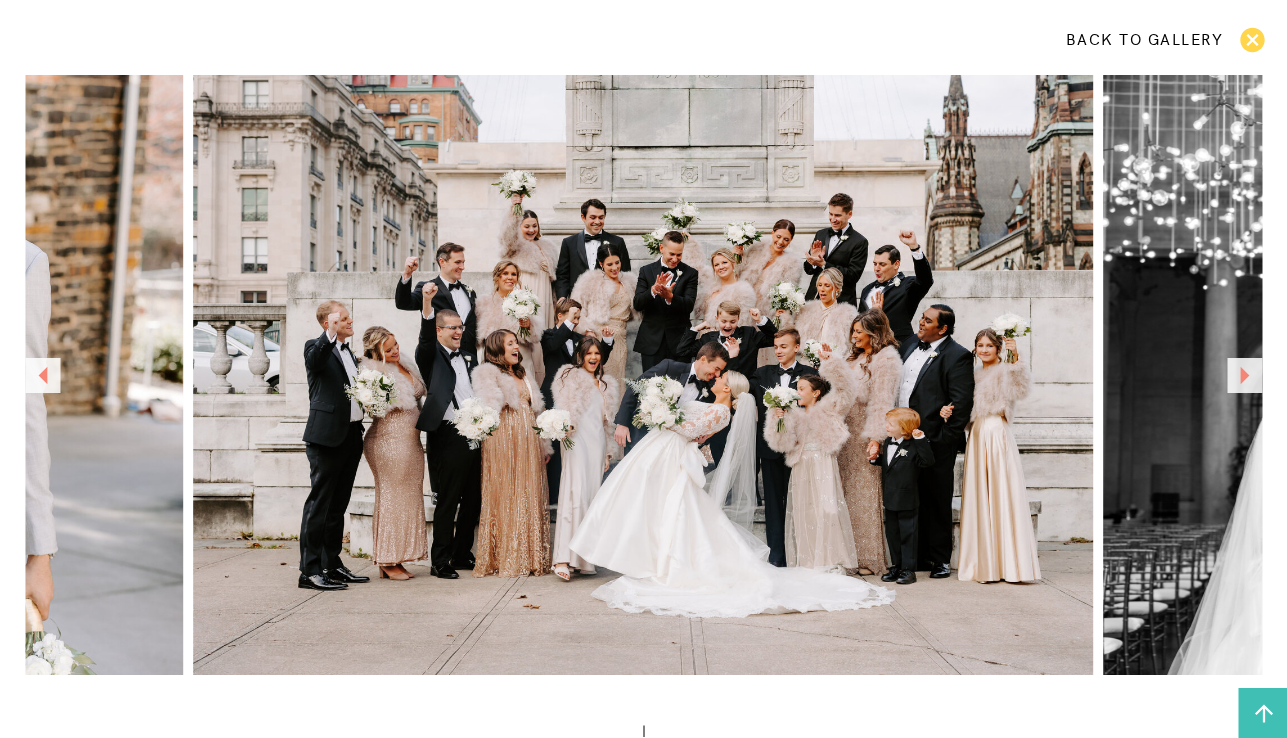 click at bounding box center (1244, 375) 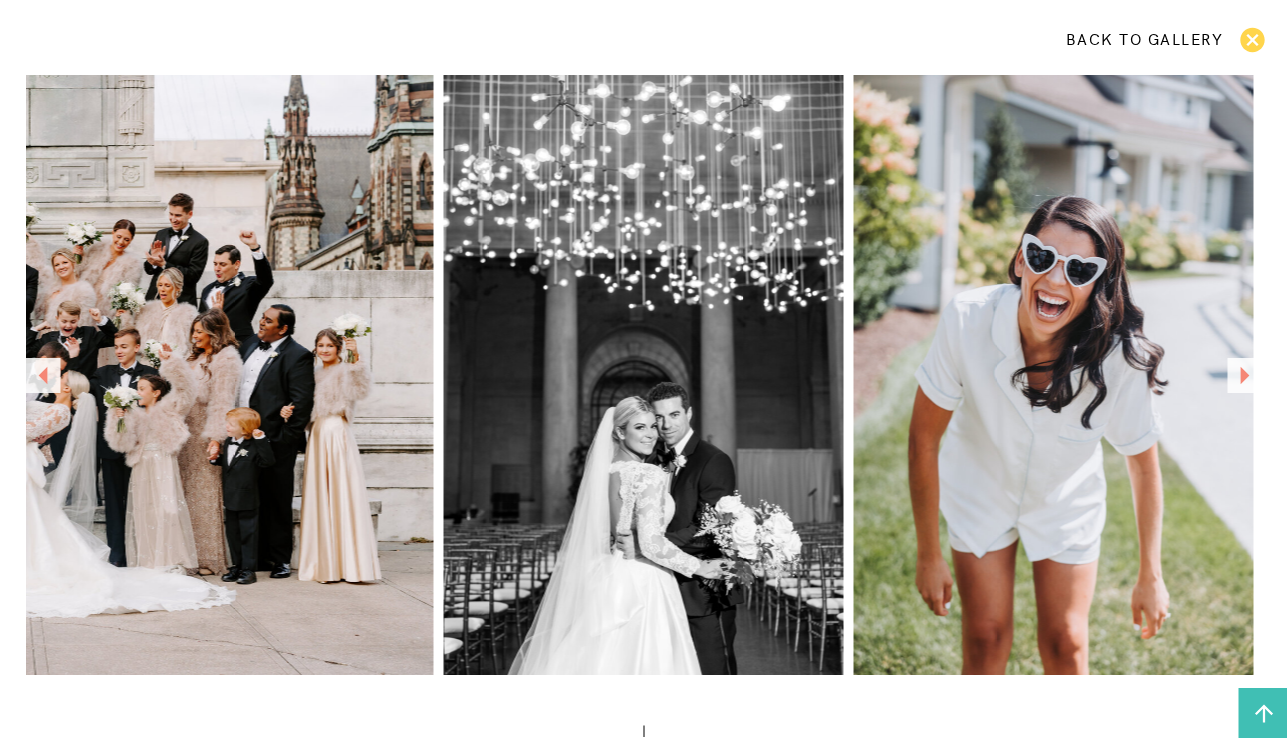 click at bounding box center (1244, 375) 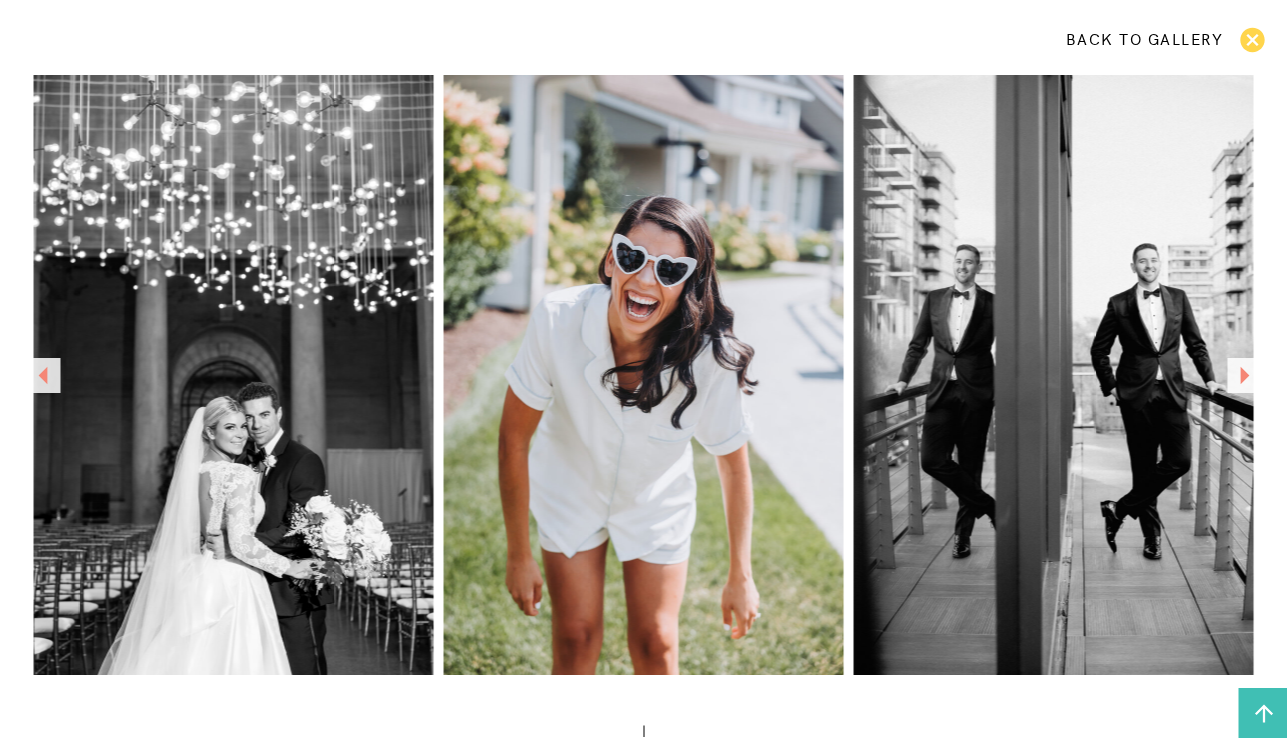 click at bounding box center [1244, 375] 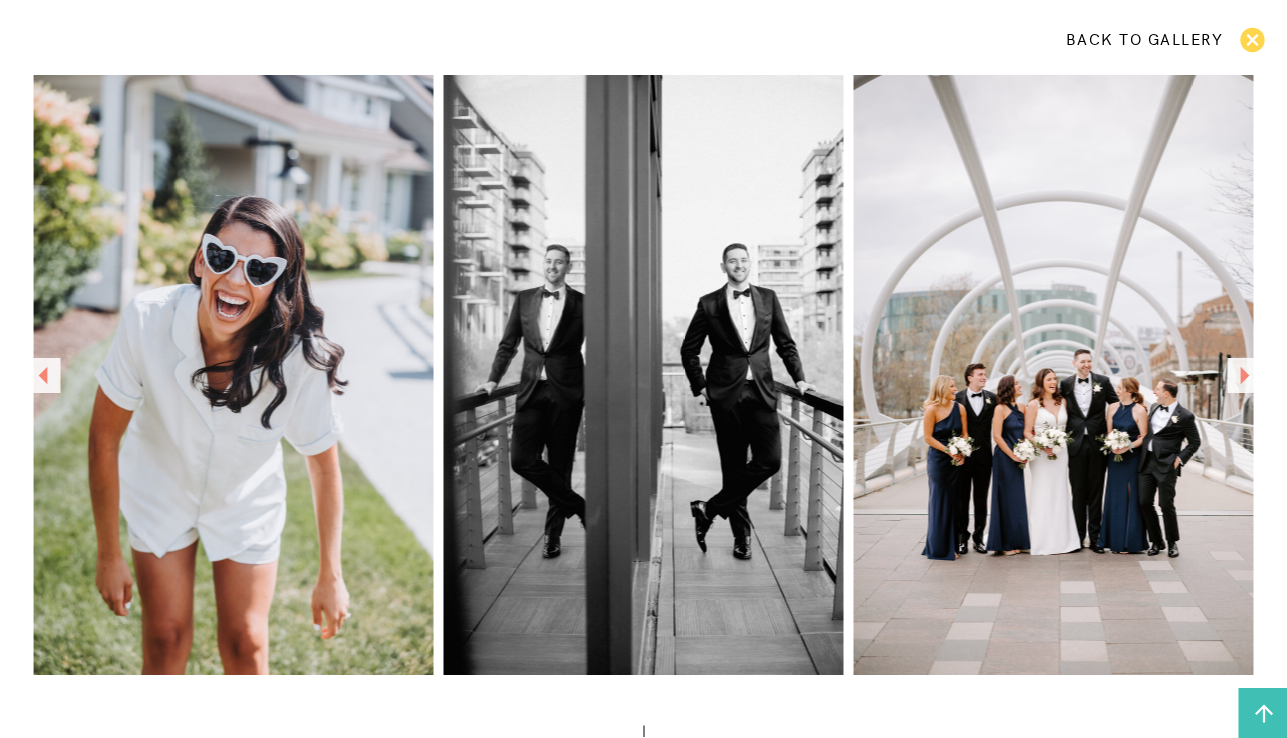 click at bounding box center (1244, 375) 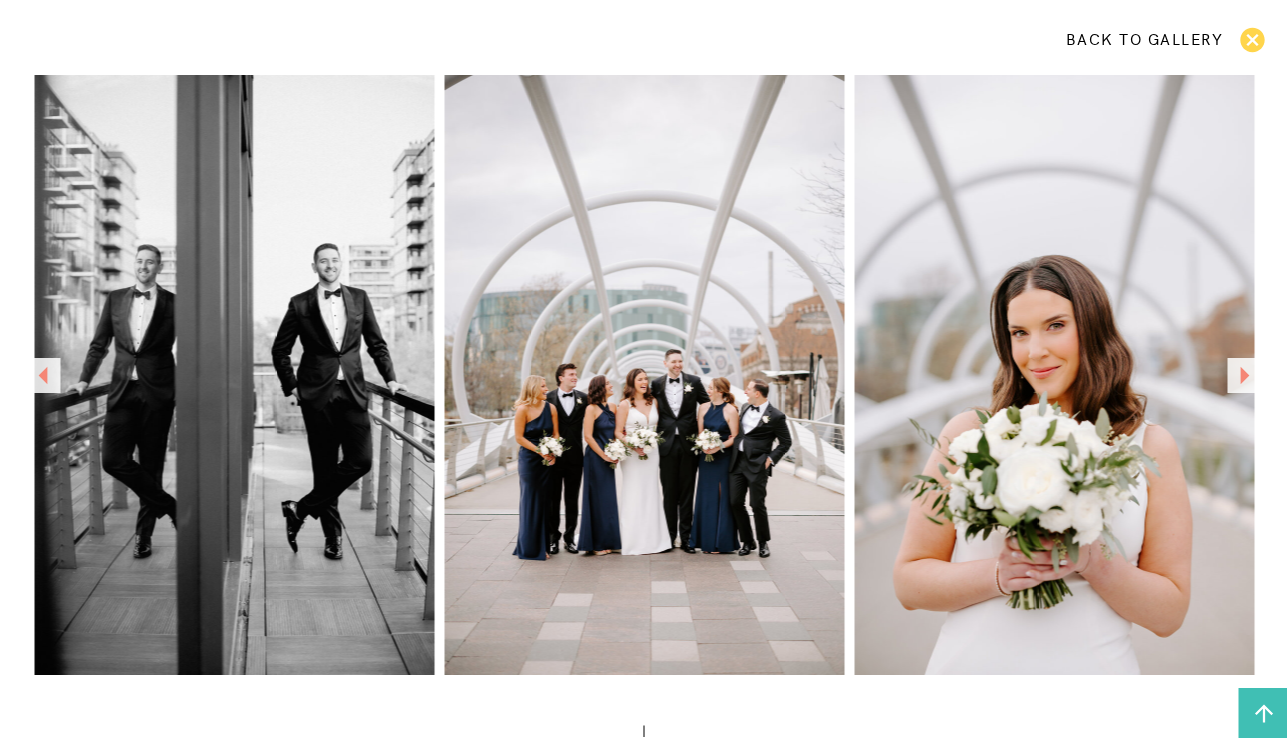 click at bounding box center [1244, 375] 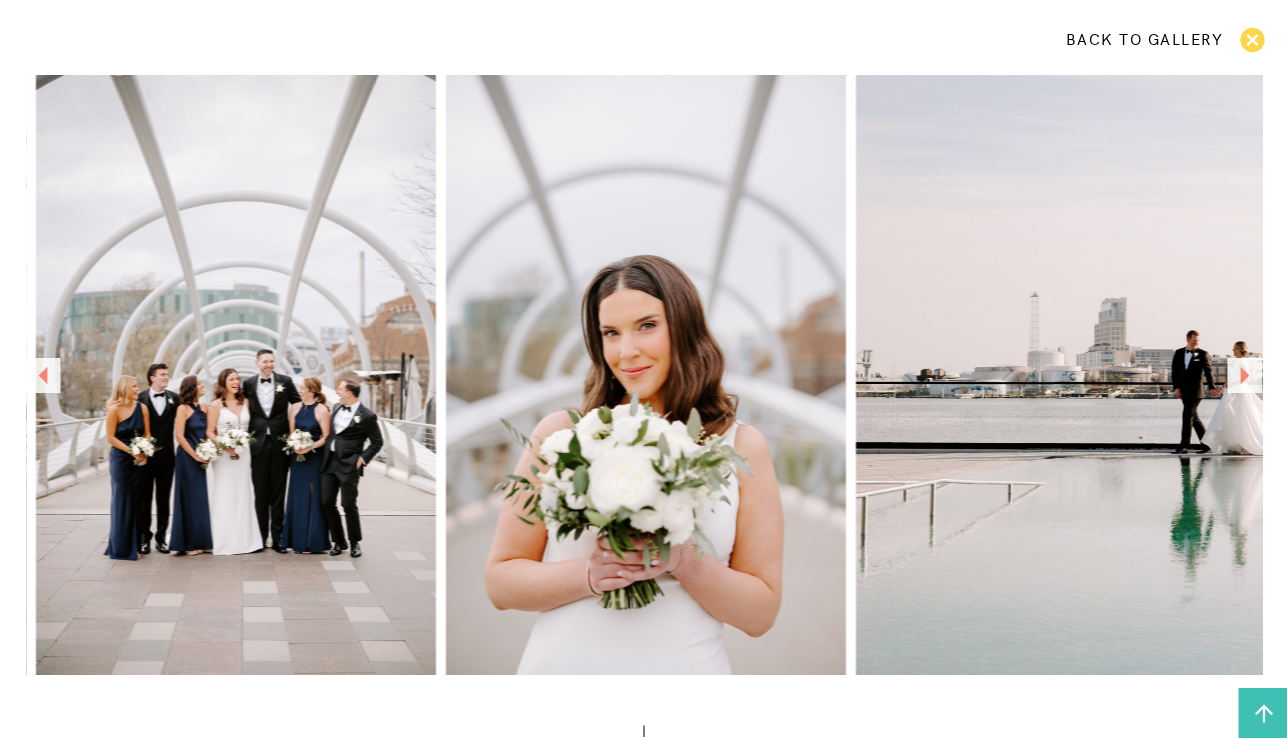 click at bounding box center [1244, 375] 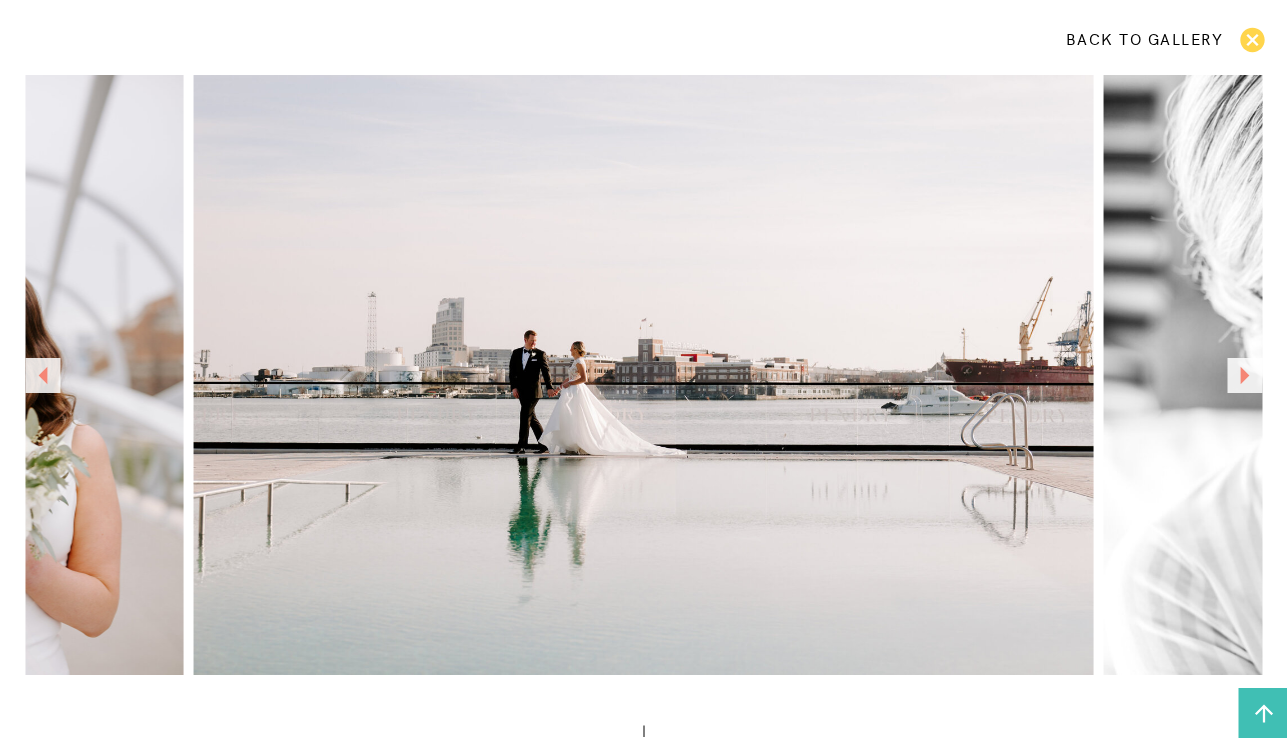 click at bounding box center [1244, 375] 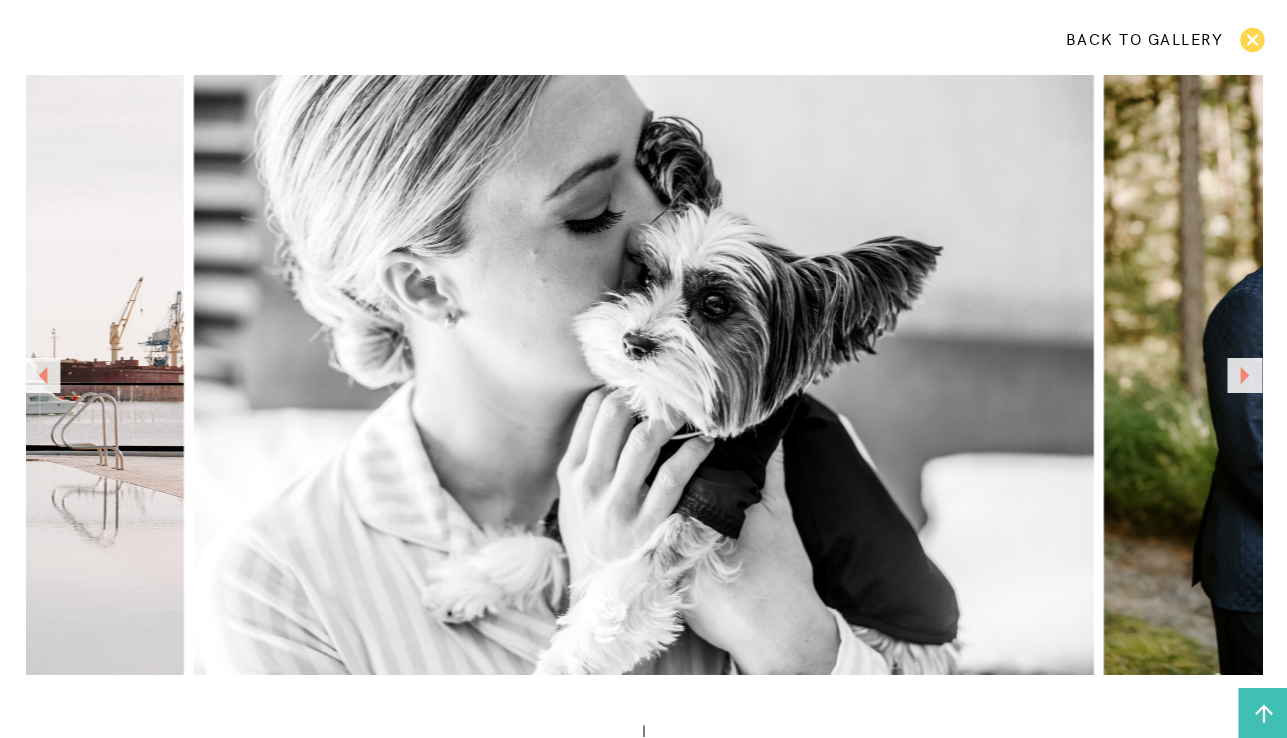 click at bounding box center (1244, 375) 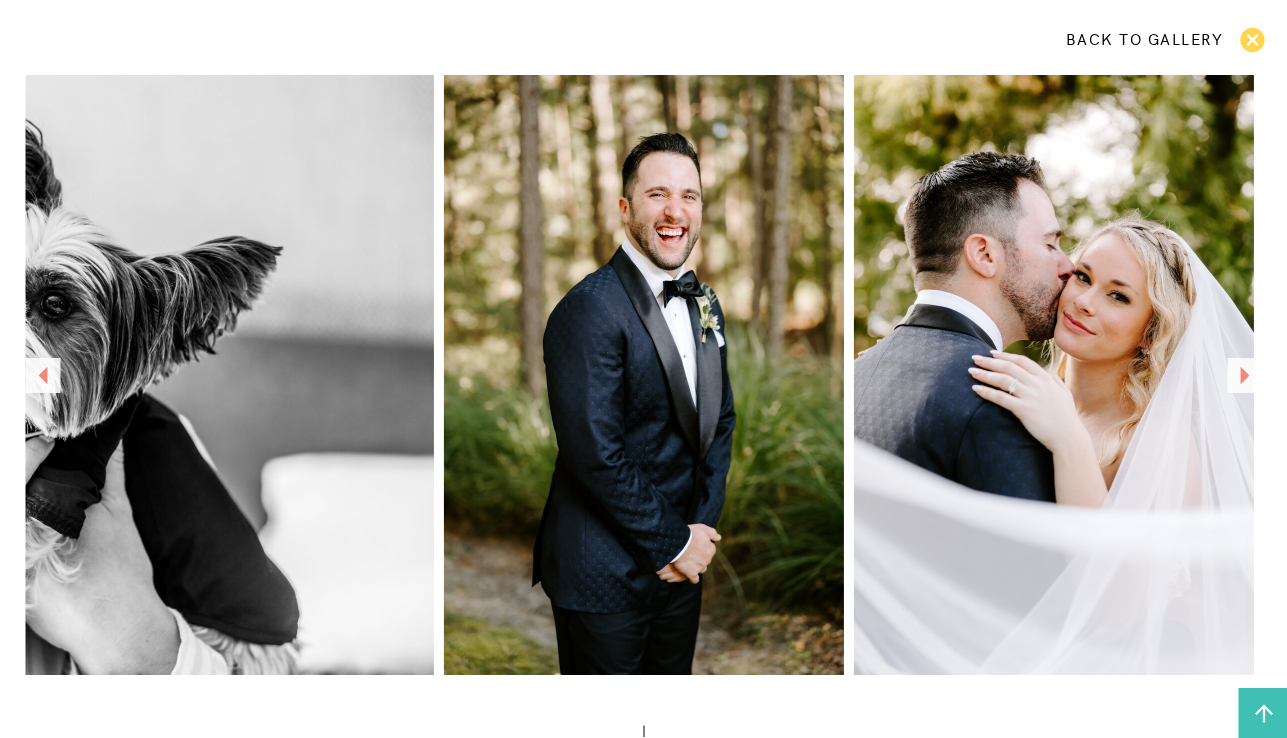 click at bounding box center (1244, 375) 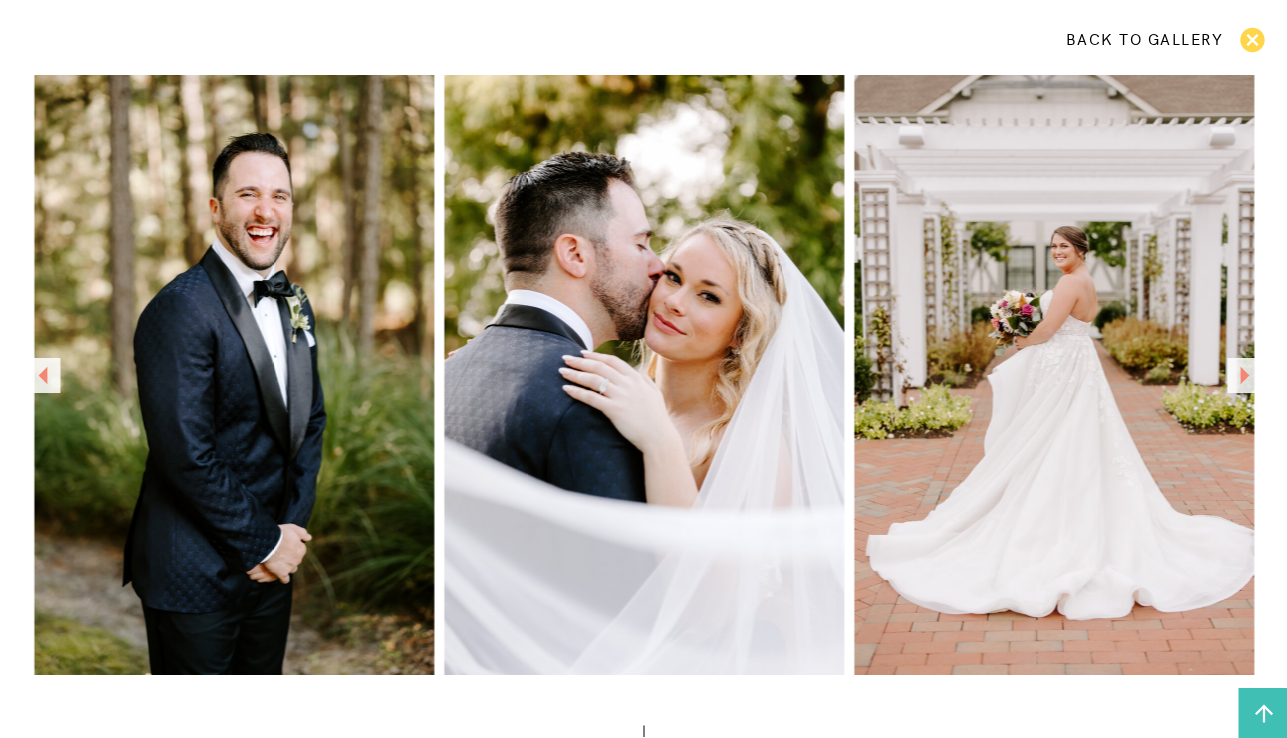 click at bounding box center [1244, 375] 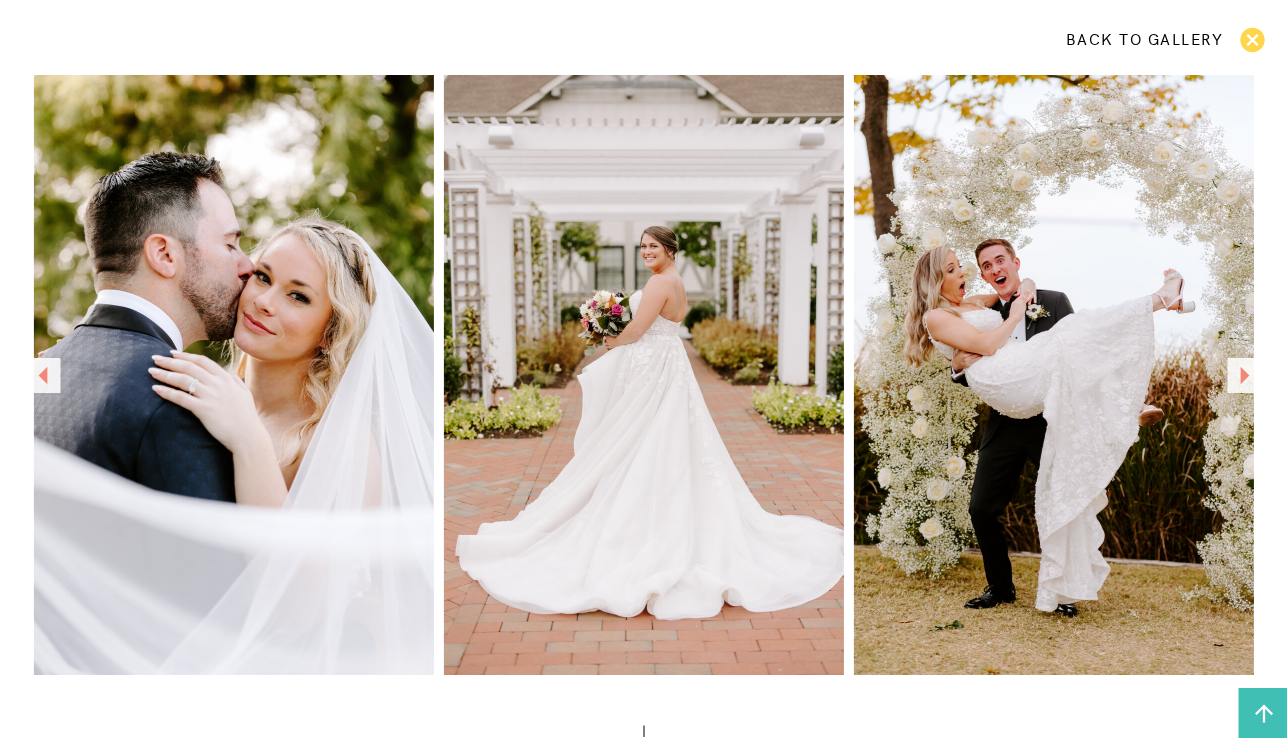 click at bounding box center (1244, 375) 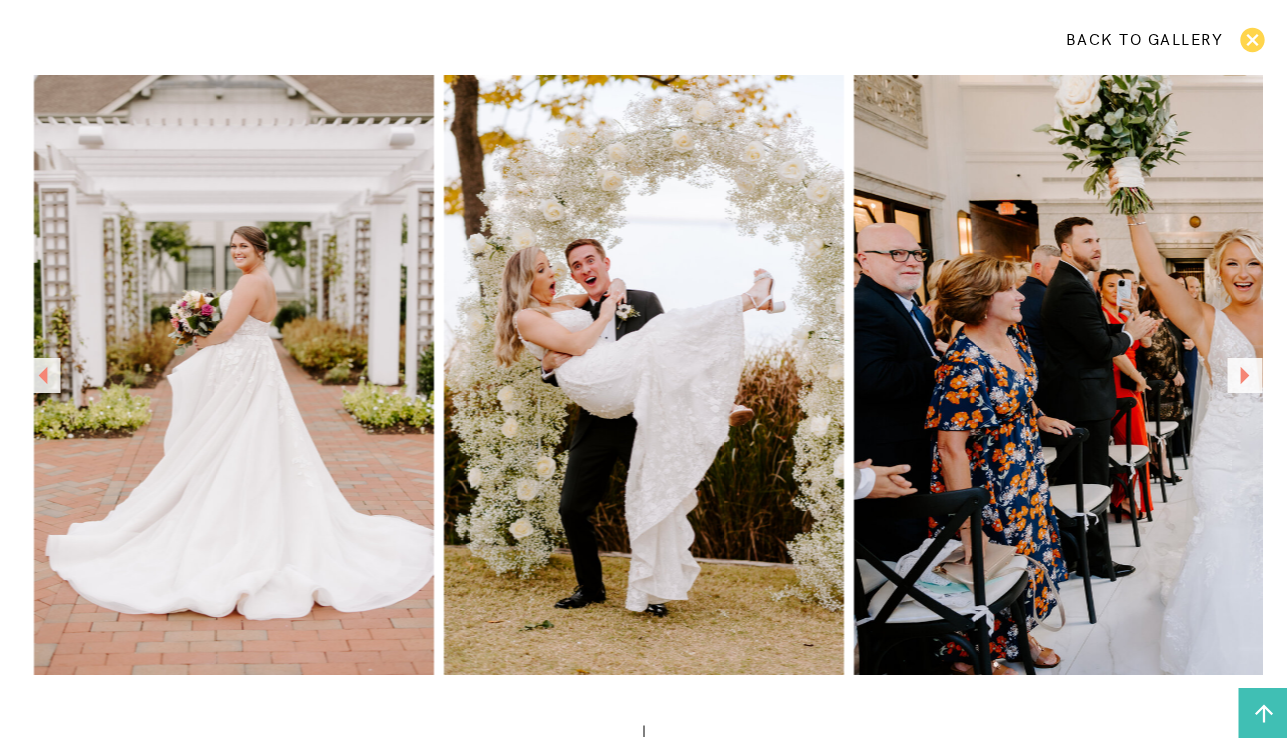 click at bounding box center [1244, 375] 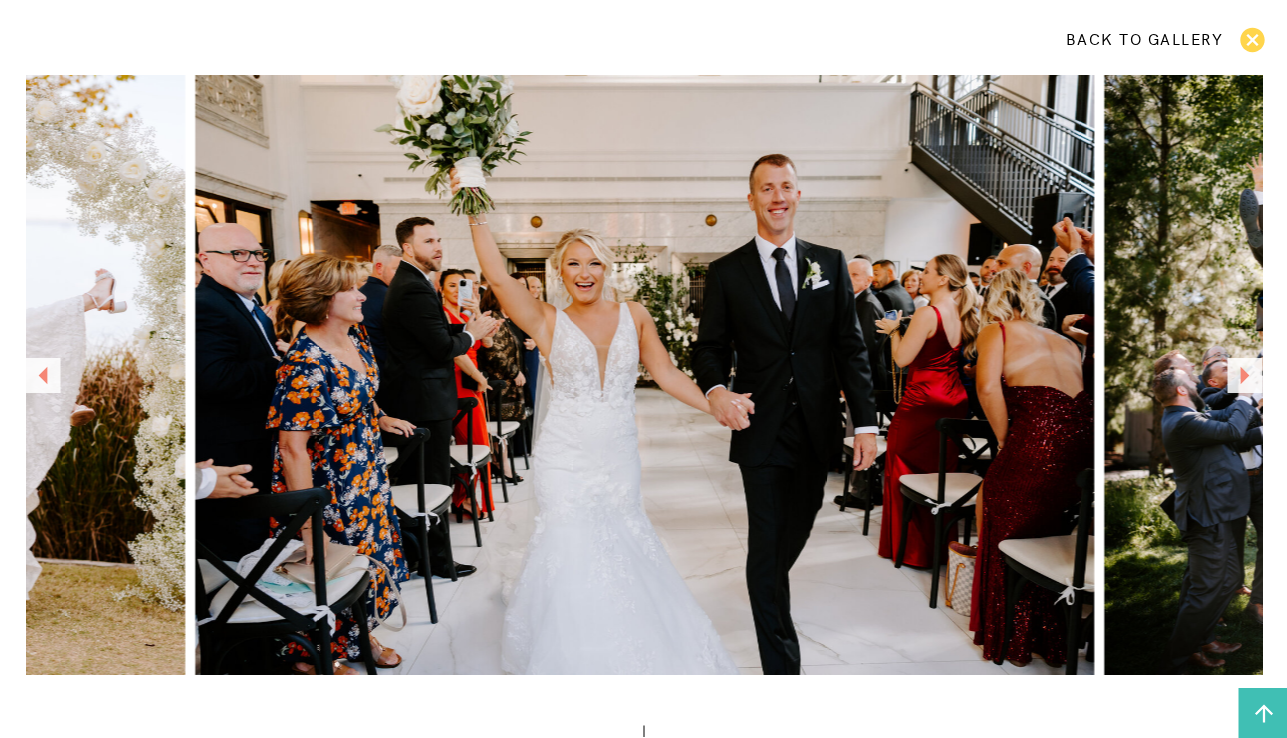 click at bounding box center (1244, 375) 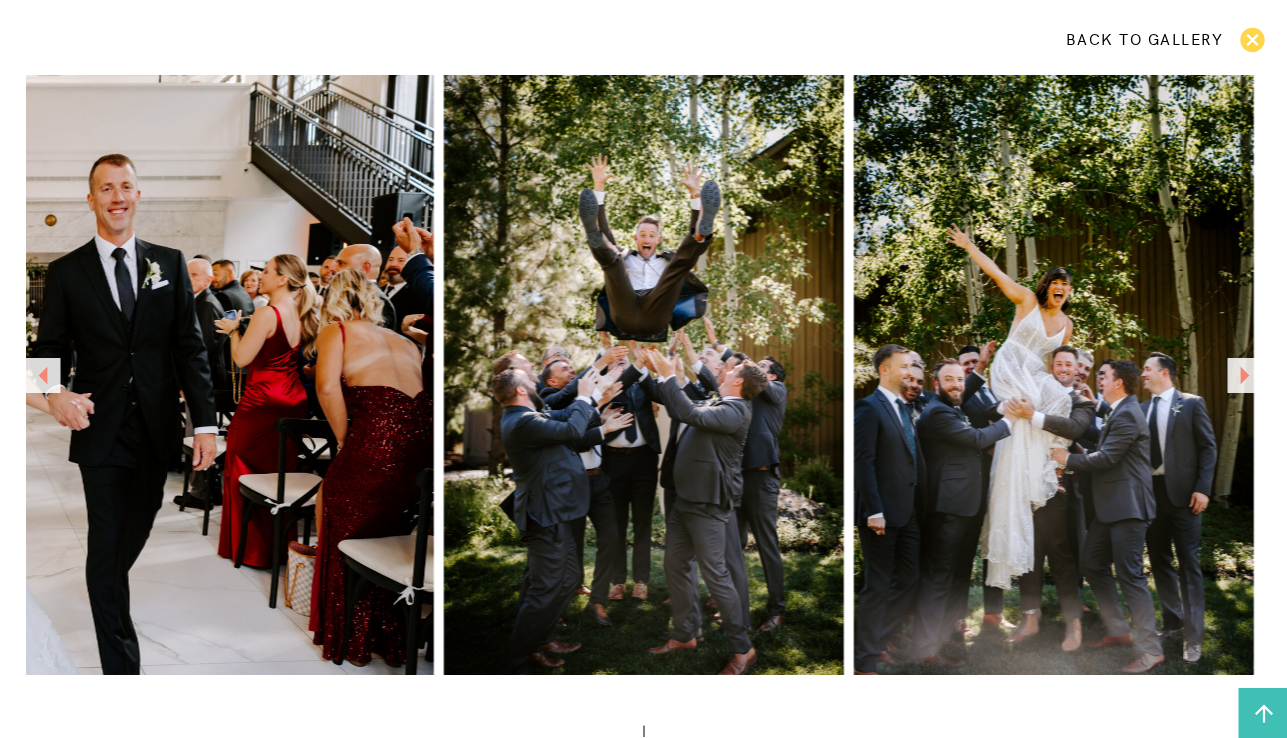 click at bounding box center (1244, 375) 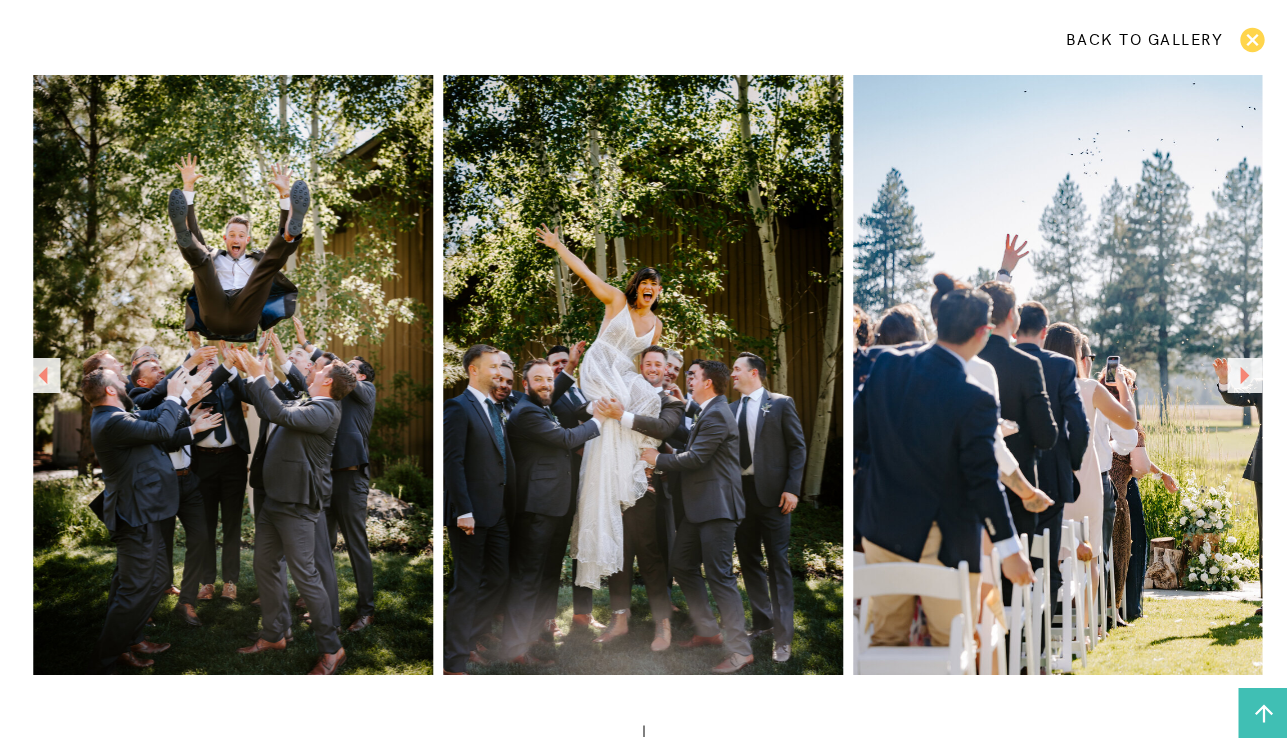 click at bounding box center [1244, 375] 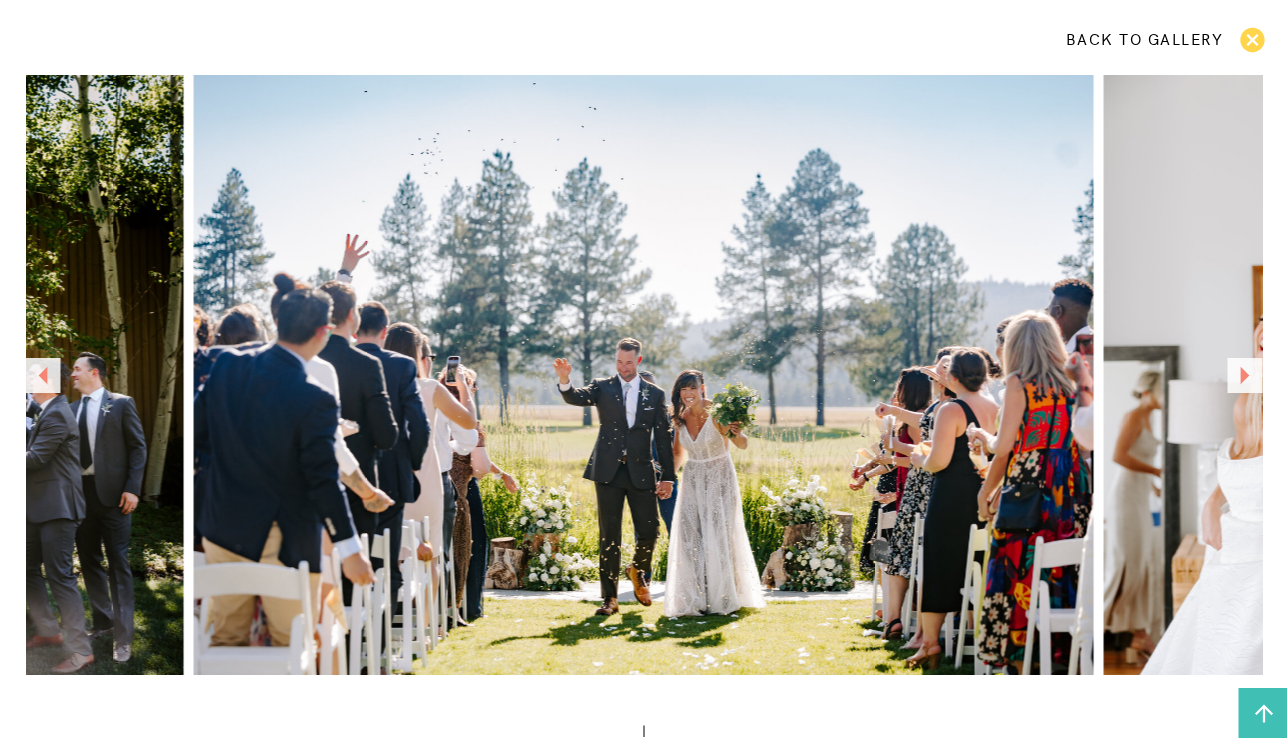 click at bounding box center [1244, 375] 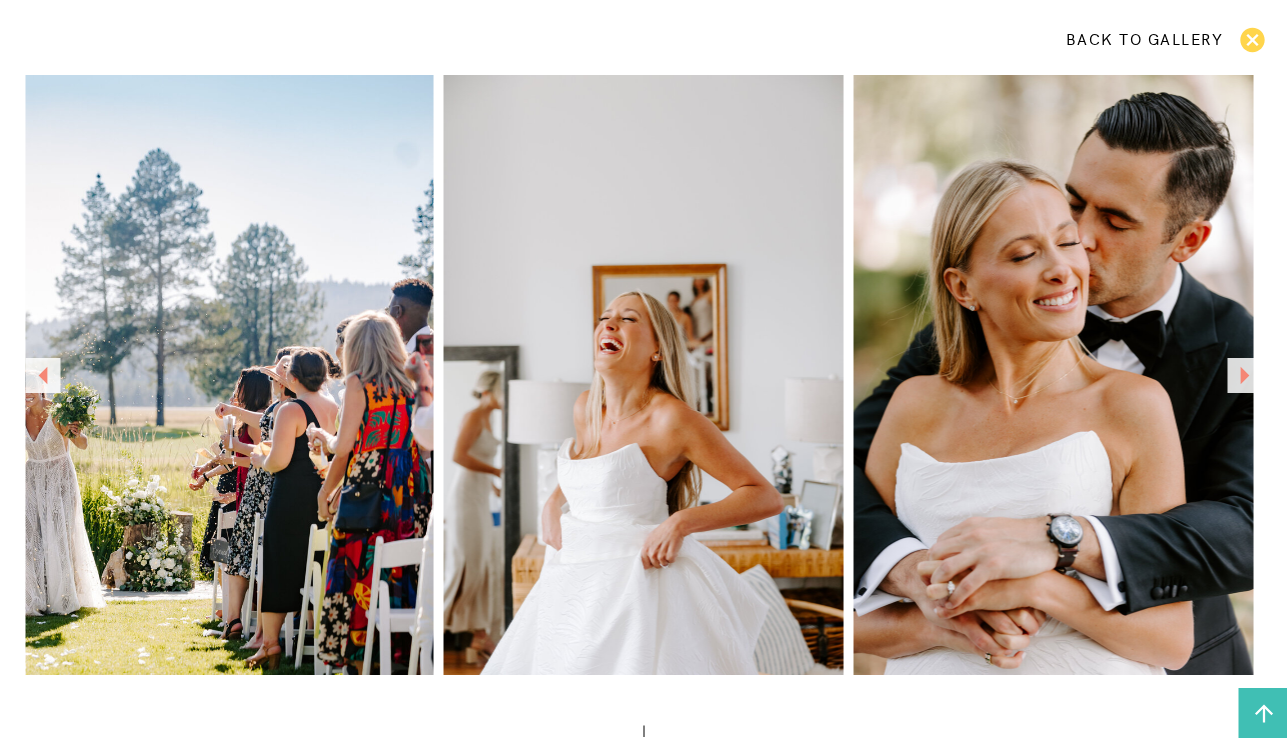 click at bounding box center [1252, 40] 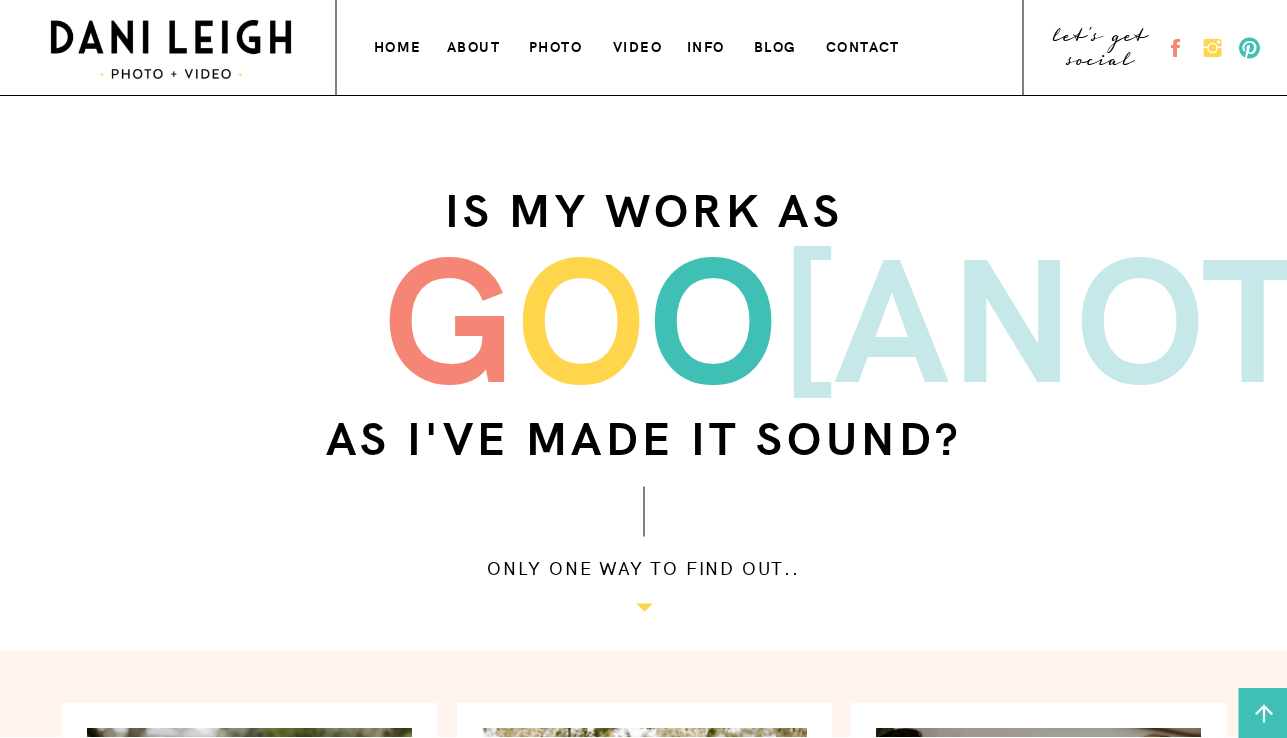 scroll, scrollTop: 0, scrollLeft: 0, axis: both 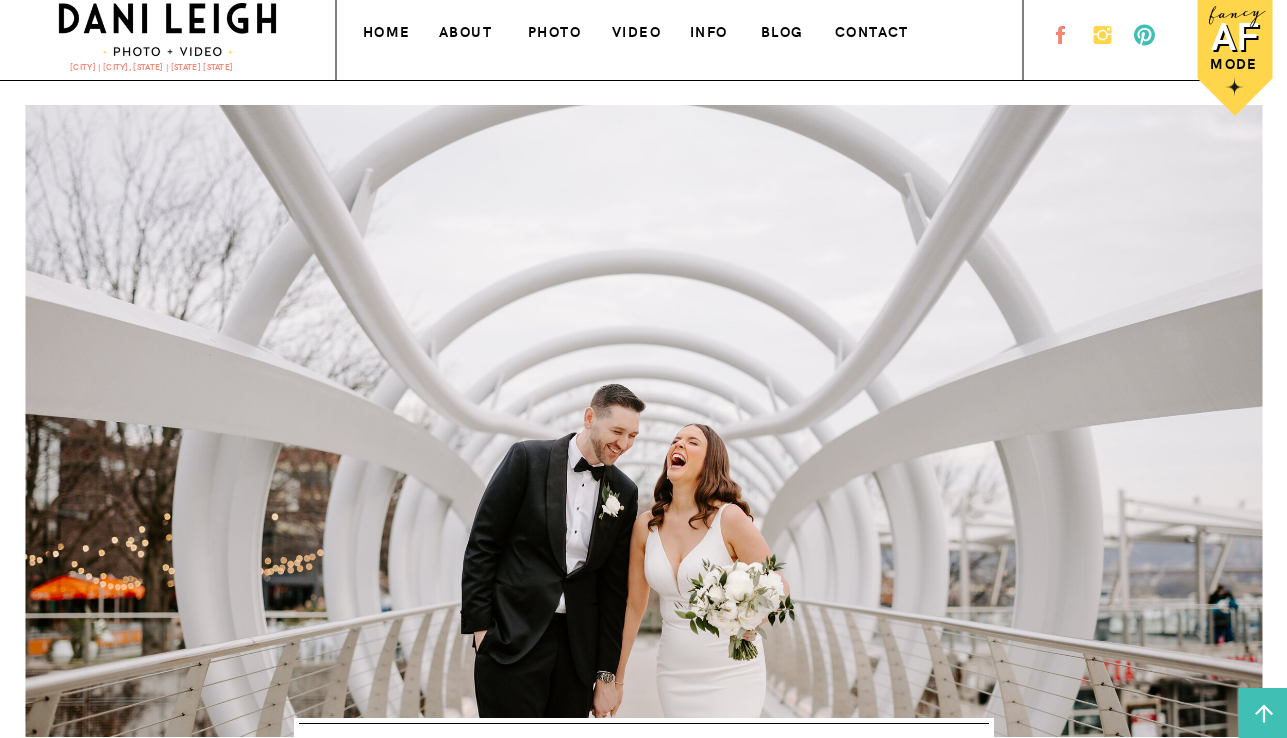 click on "VIDEO" at bounding box center (637, 29) 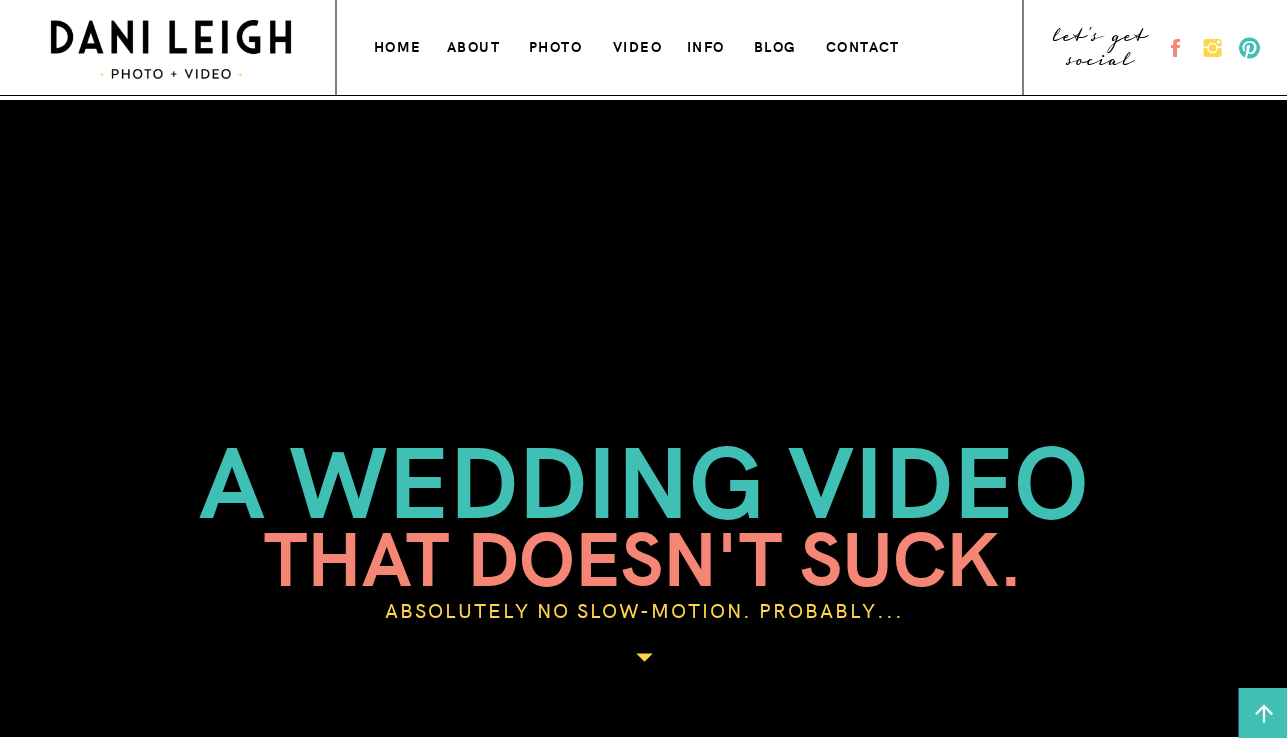 scroll, scrollTop: 0, scrollLeft: 0, axis: both 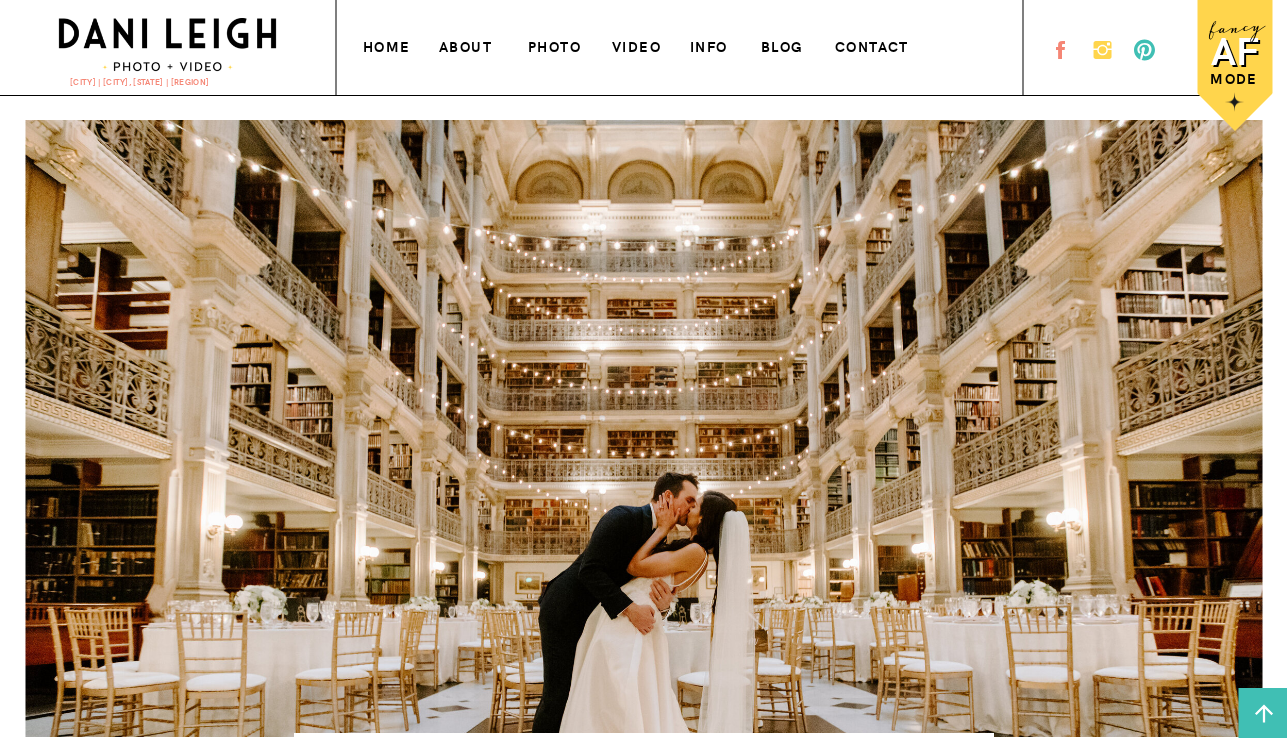 click on "home" at bounding box center (388, 44) 